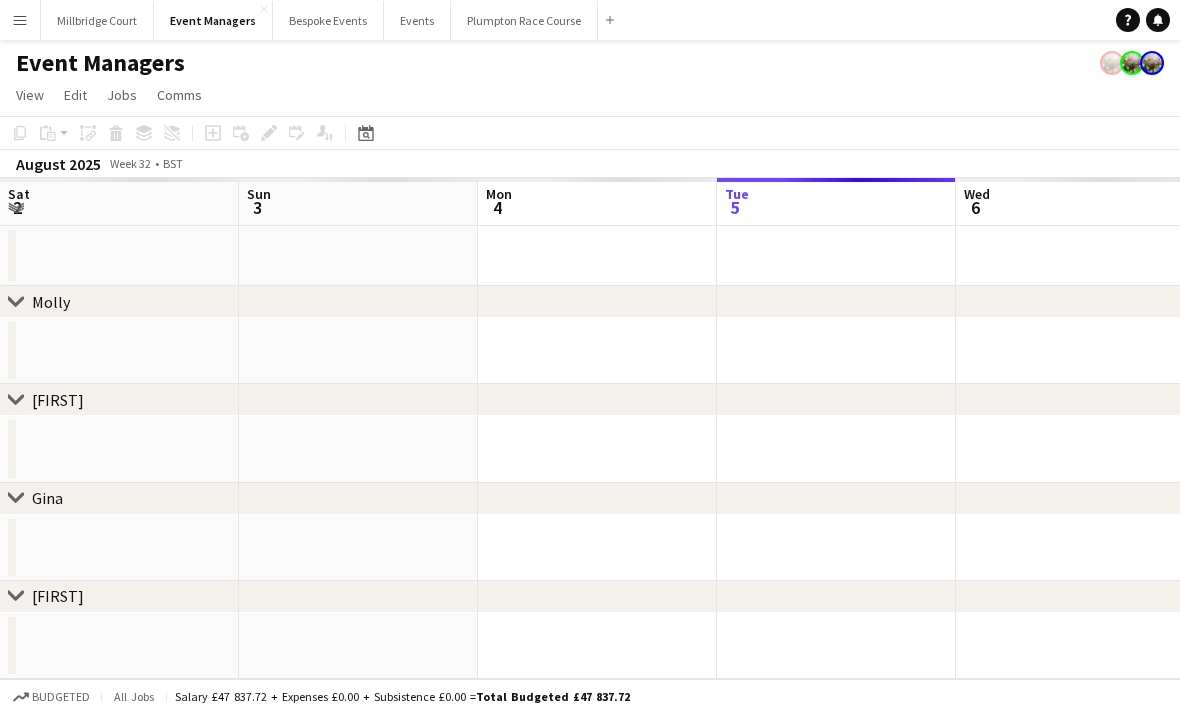 scroll, scrollTop: 0, scrollLeft: 0, axis: both 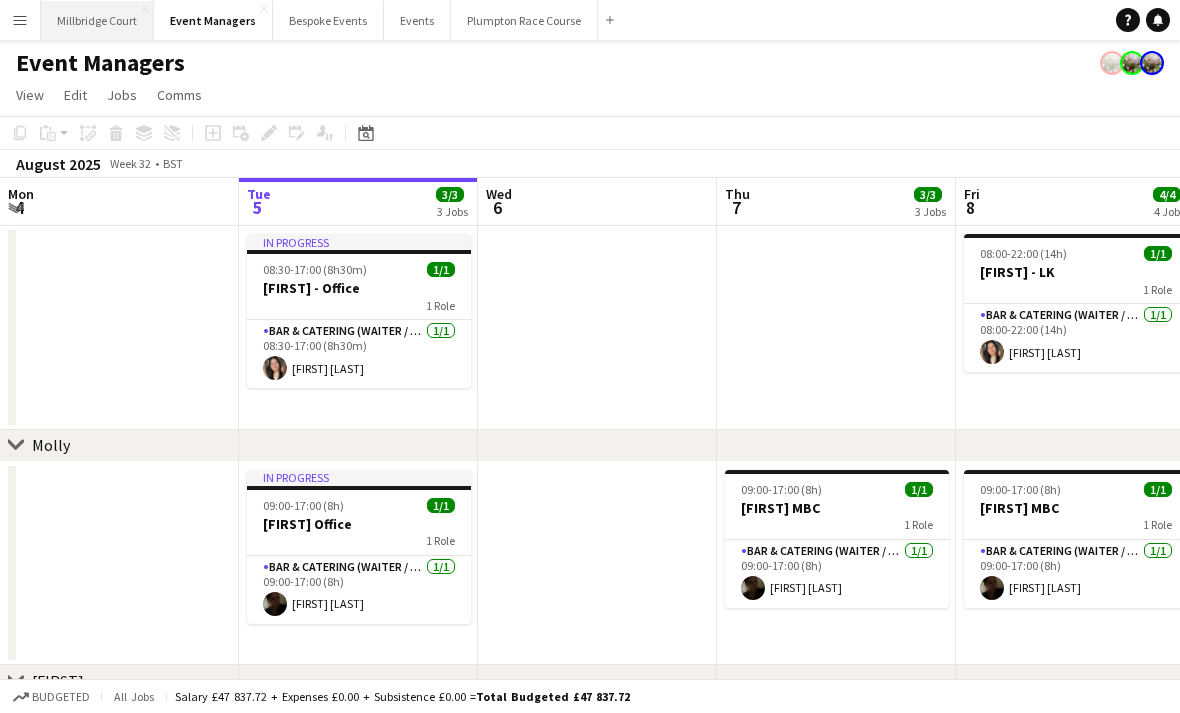 click on "Millbridge Court
Close" at bounding box center (97, 20) 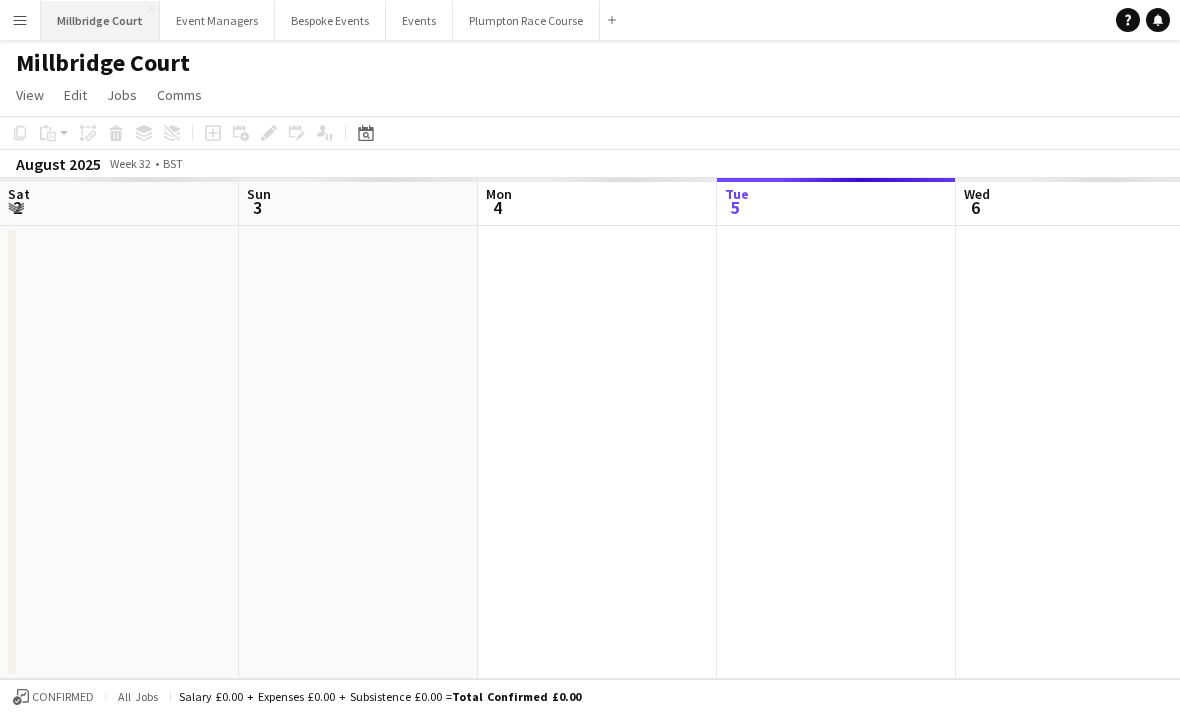 scroll, scrollTop: 0, scrollLeft: 478, axis: horizontal 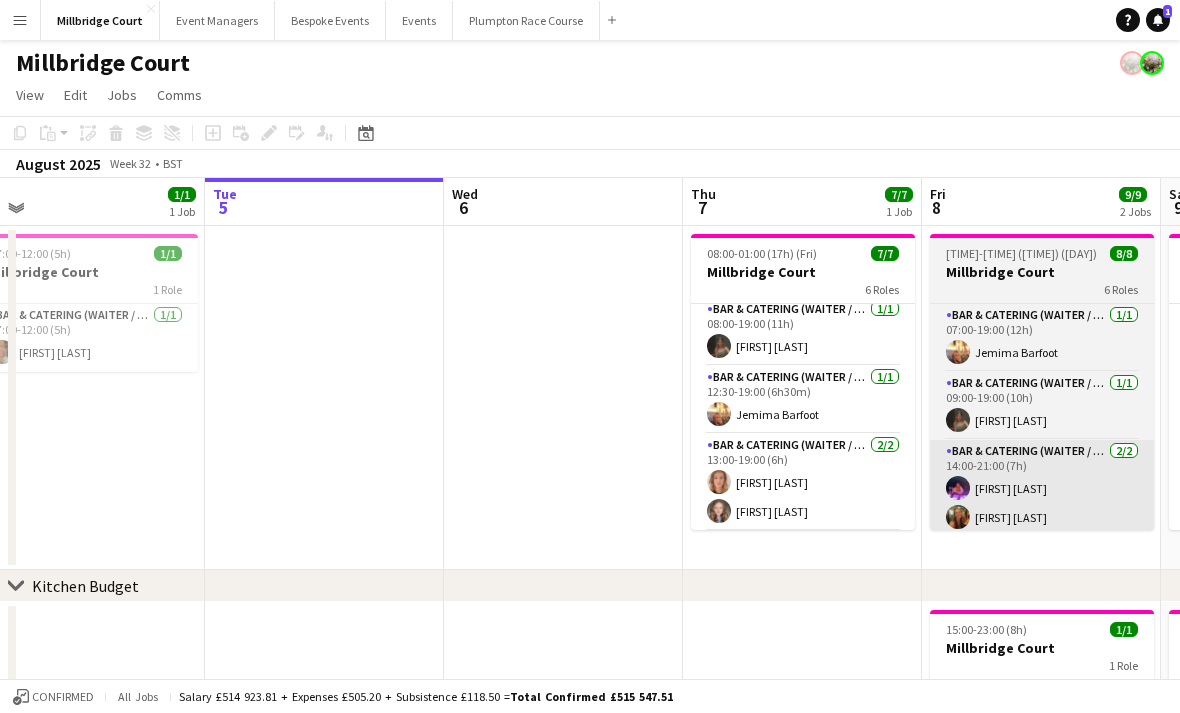 click on "Bar & Catering (Waiter / waitress) 2/2 14:00-21:00 (7h)
[FIRST] [LAST] [FIRST] [LAST]" at bounding box center [1042, 488] 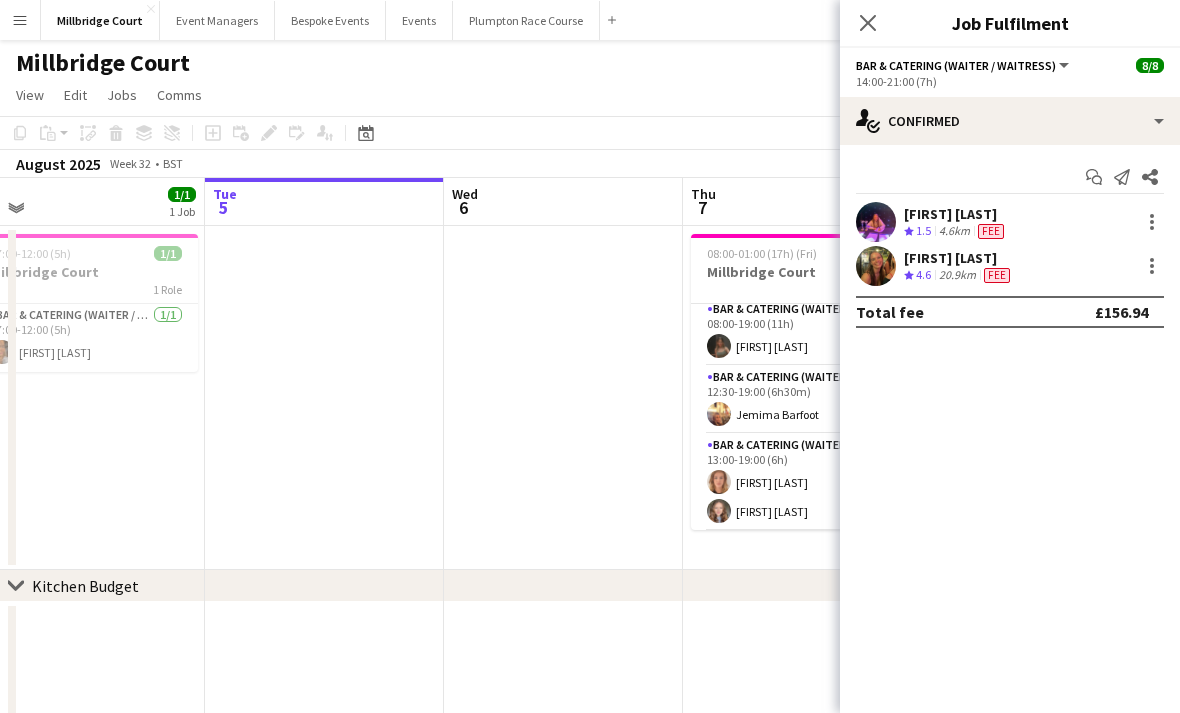 click at bounding box center (876, 222) 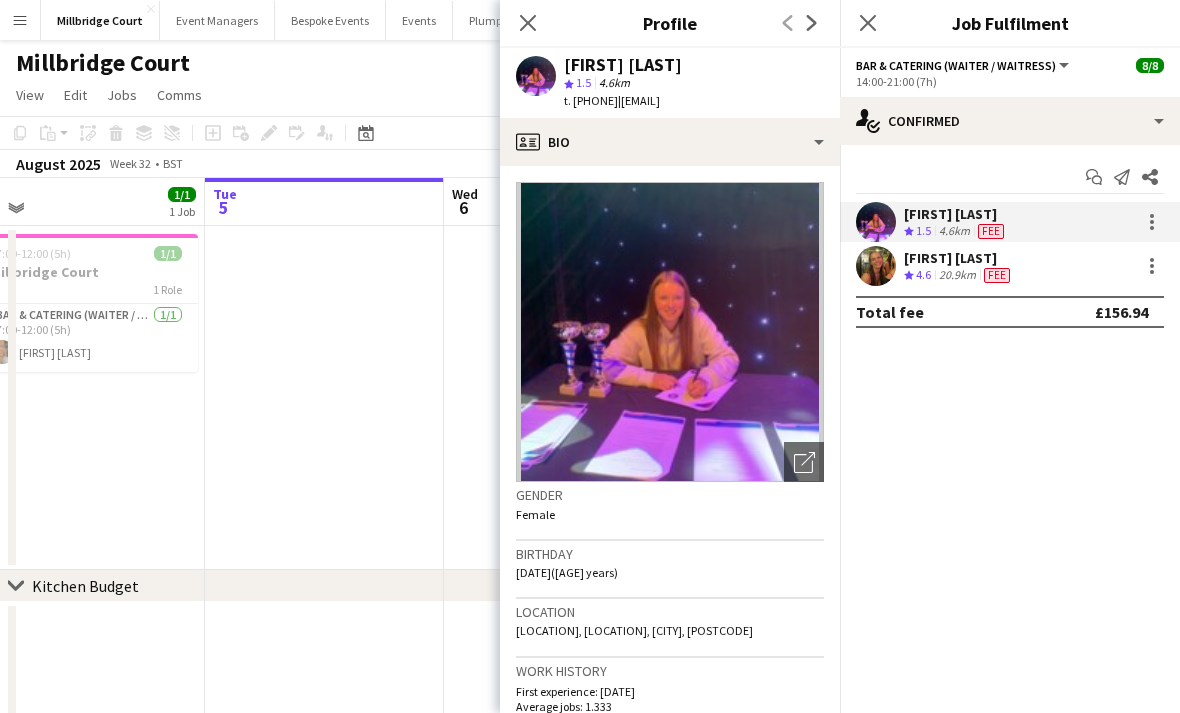 scroll, scrollTop: 0, scrollLeft: 0, axis: both 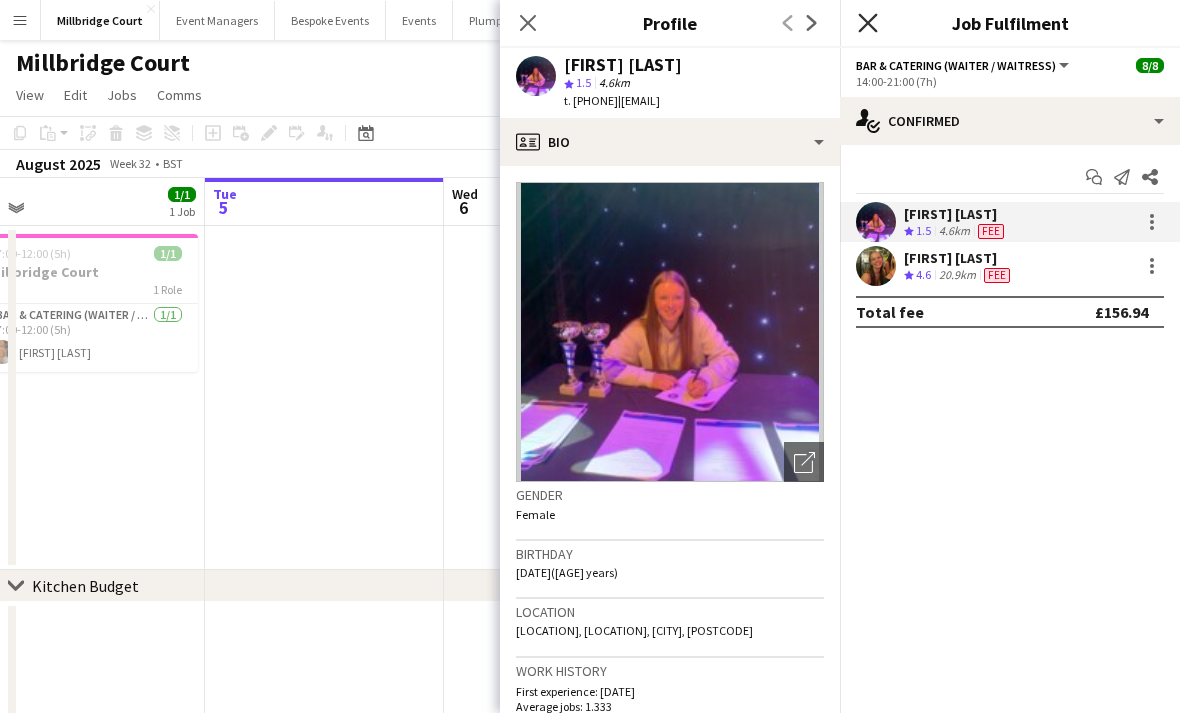 click on "Close pop-in" 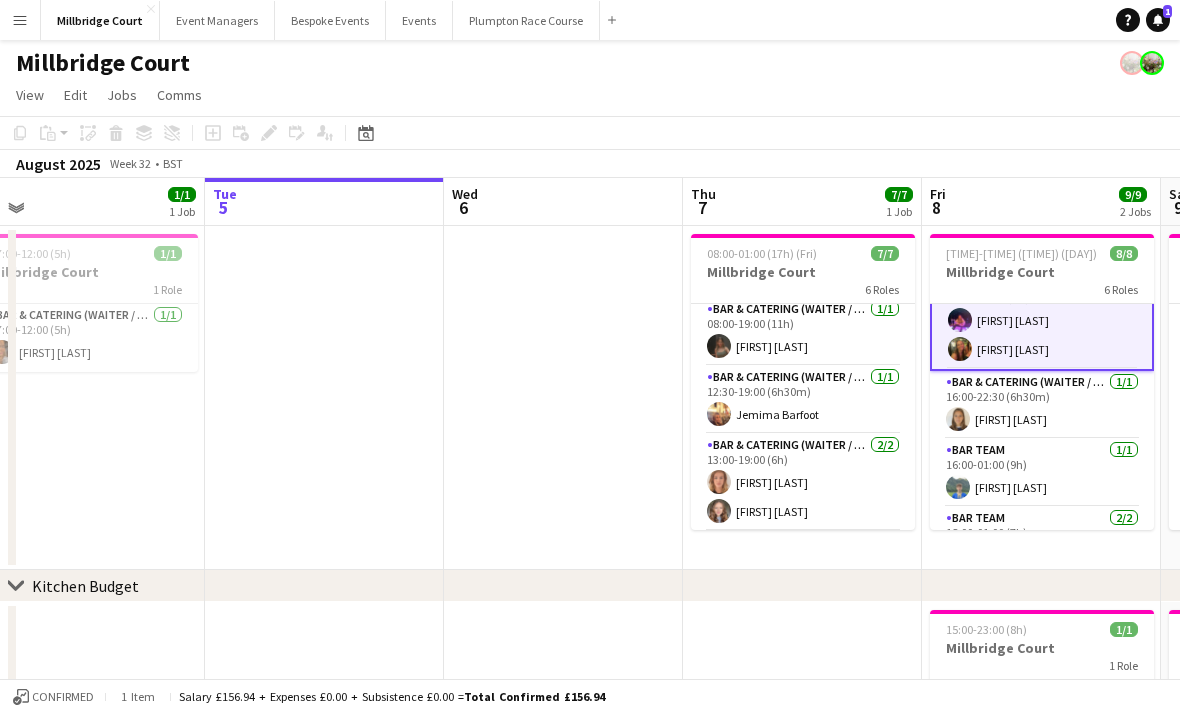 scroll, scrollTop: 185, scrollLeft: 0, axis: vertical 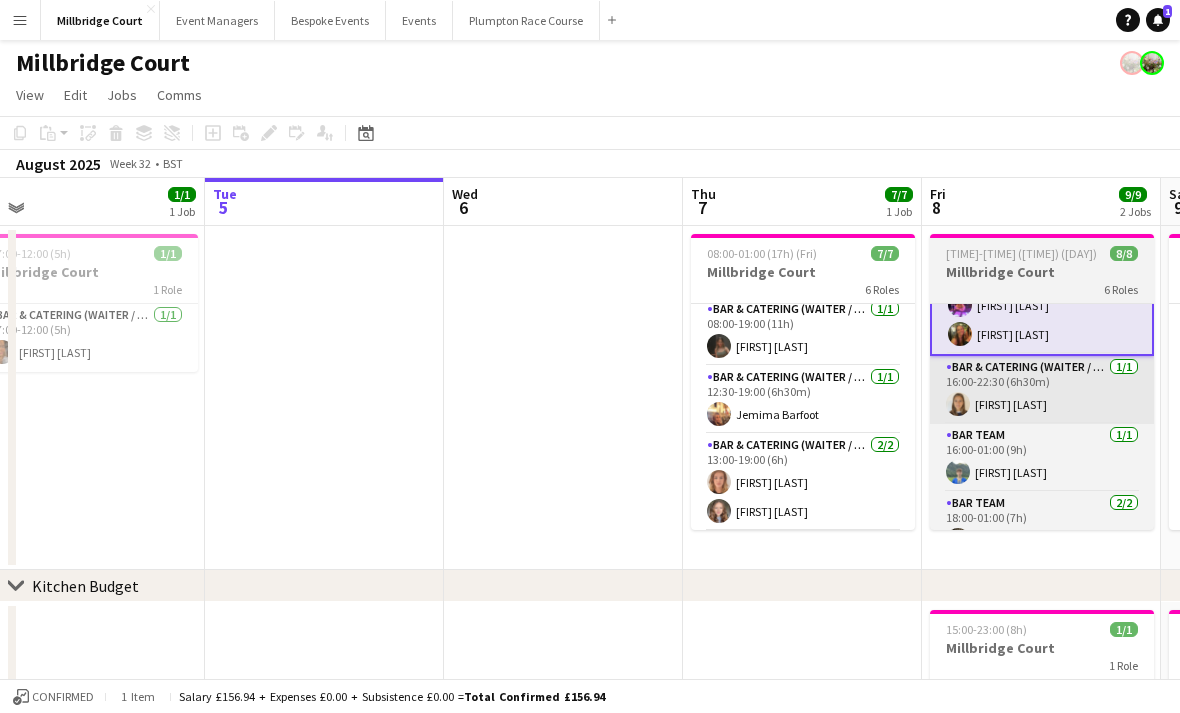 click on "Bar & Catering (Waiter / waitress) 1/1 16:00-22:30 (6h30m)
[FIRST] [LAST]" at bounding box center (1042, 390) 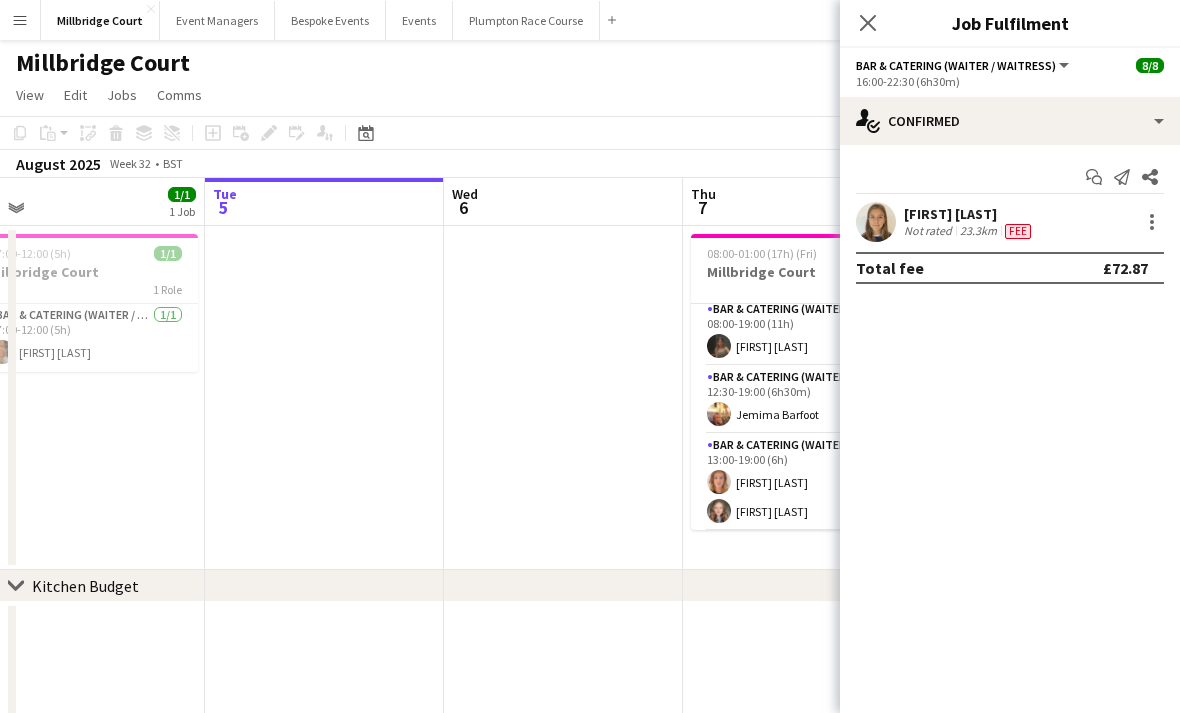 click on "Not rated" at bounding box center [930, 231] 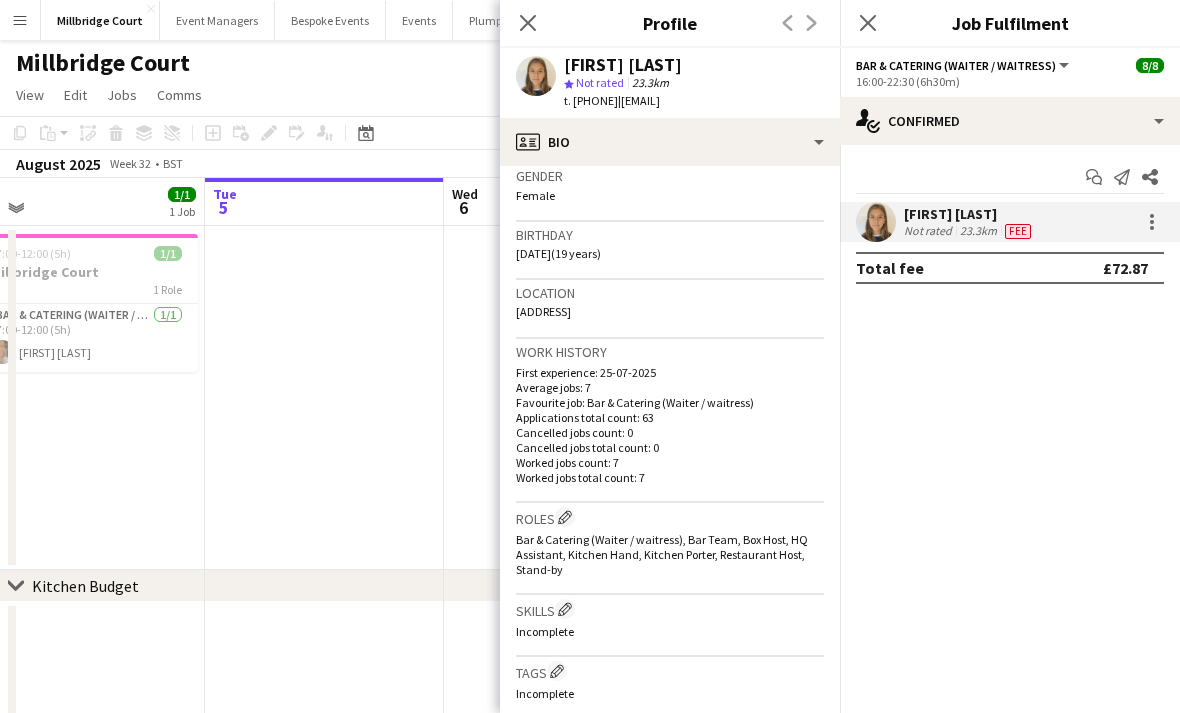 scroll, scrollTop: 317, scrollLeft: 0, axis: vertical 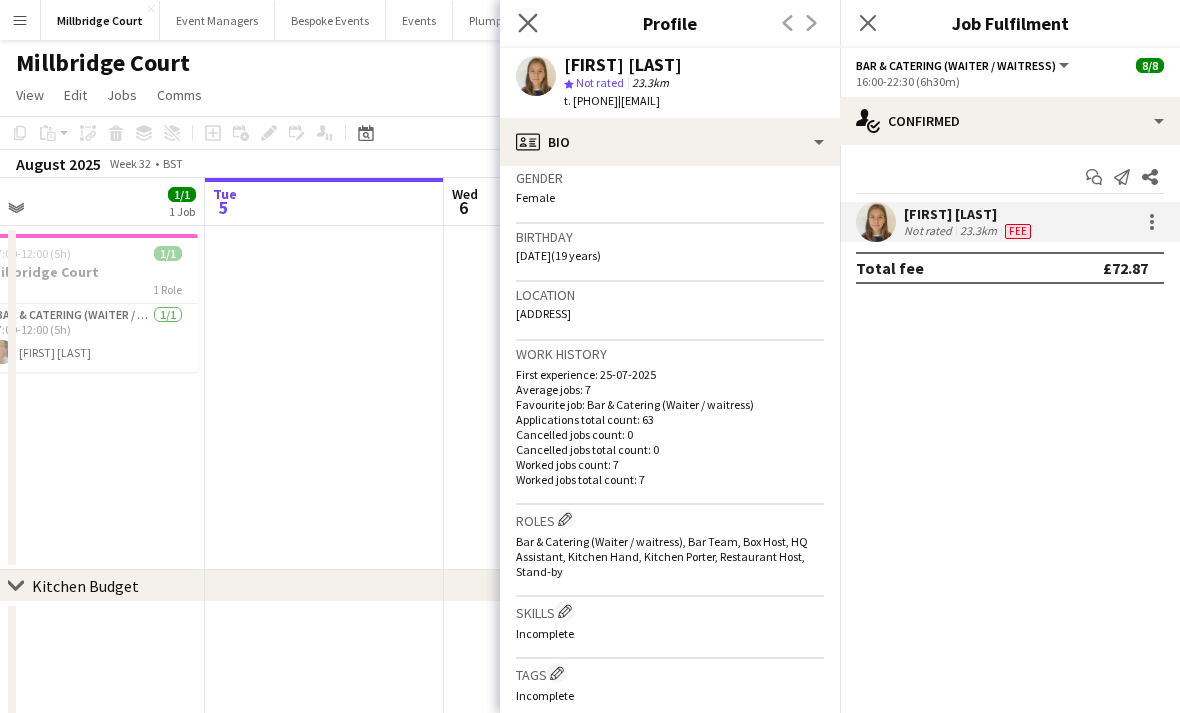 click on "Close pop-in" 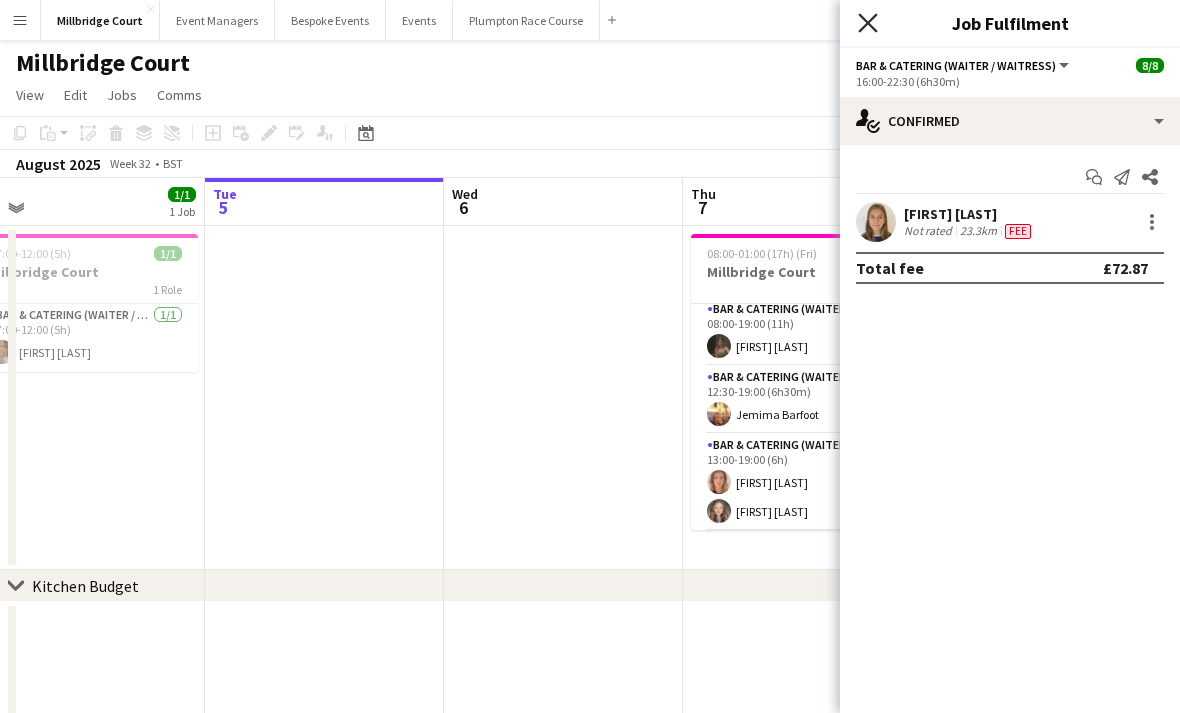 click on "Close pop-in" 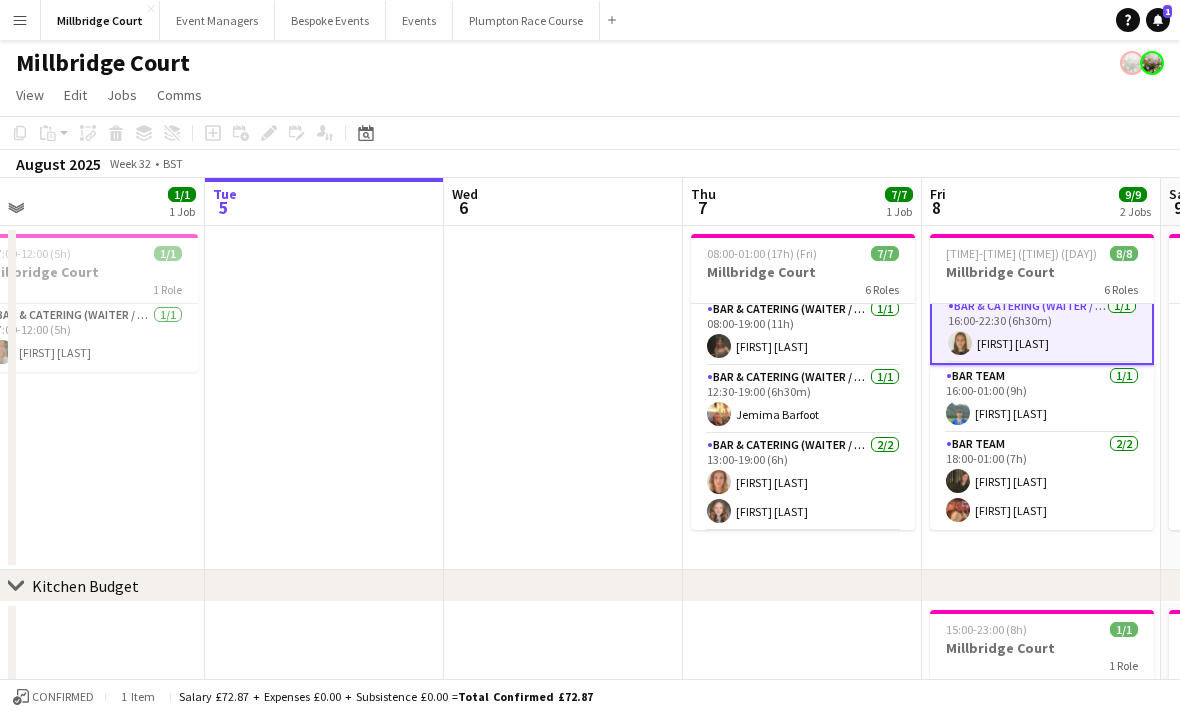 scroll, scrollTop: 244, scrollLeft: 0, axis: vertical 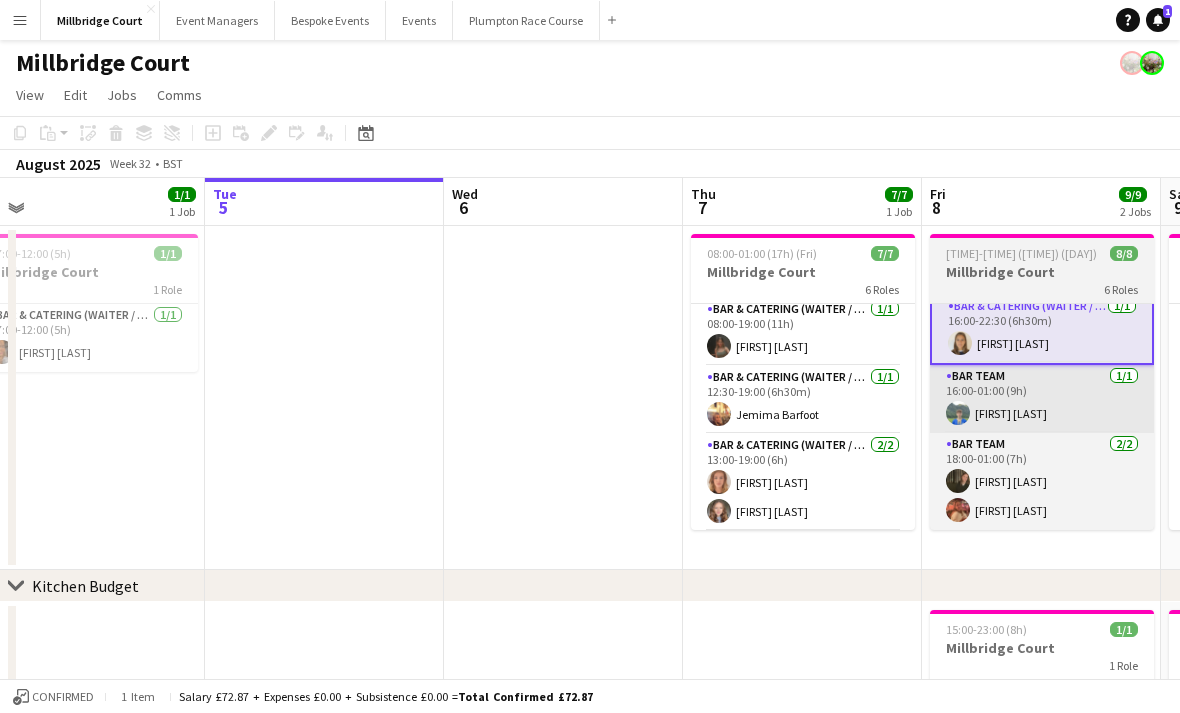 click on "Bar Team   1/1   [TIME]-[TIME] ([TIME])
[FIRST] [LAST]" at bounding box center [1042, 399] 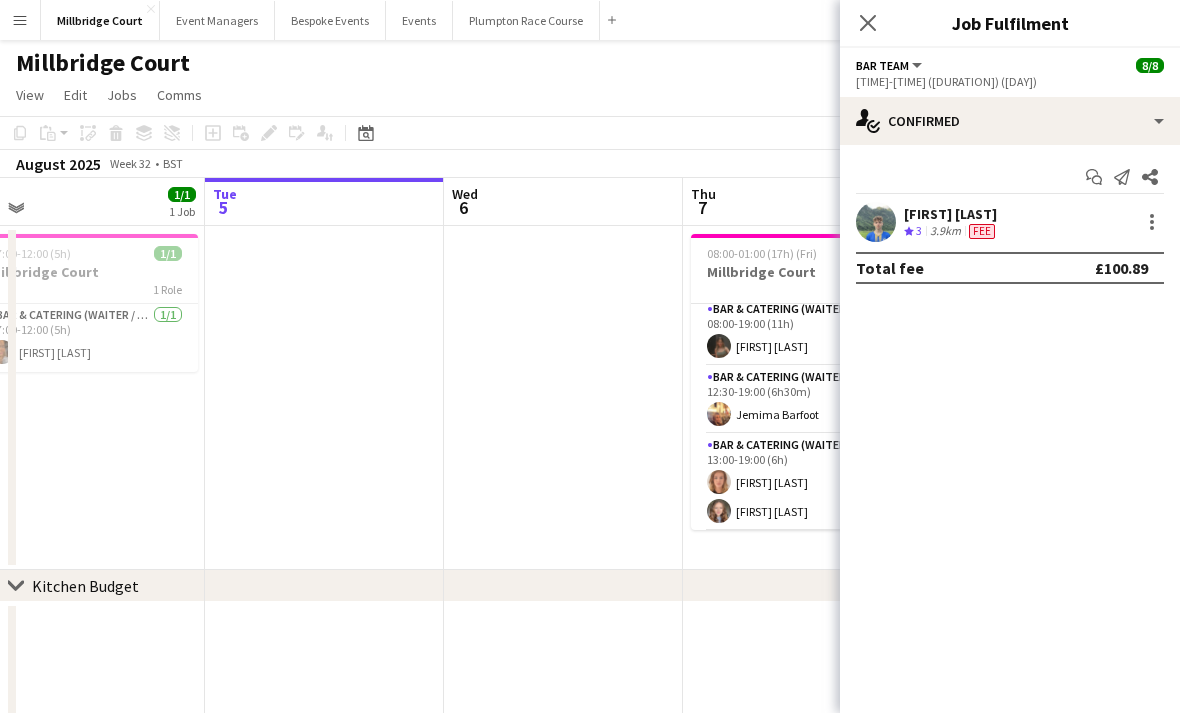 click on "3" at bounding box center [919, 230] 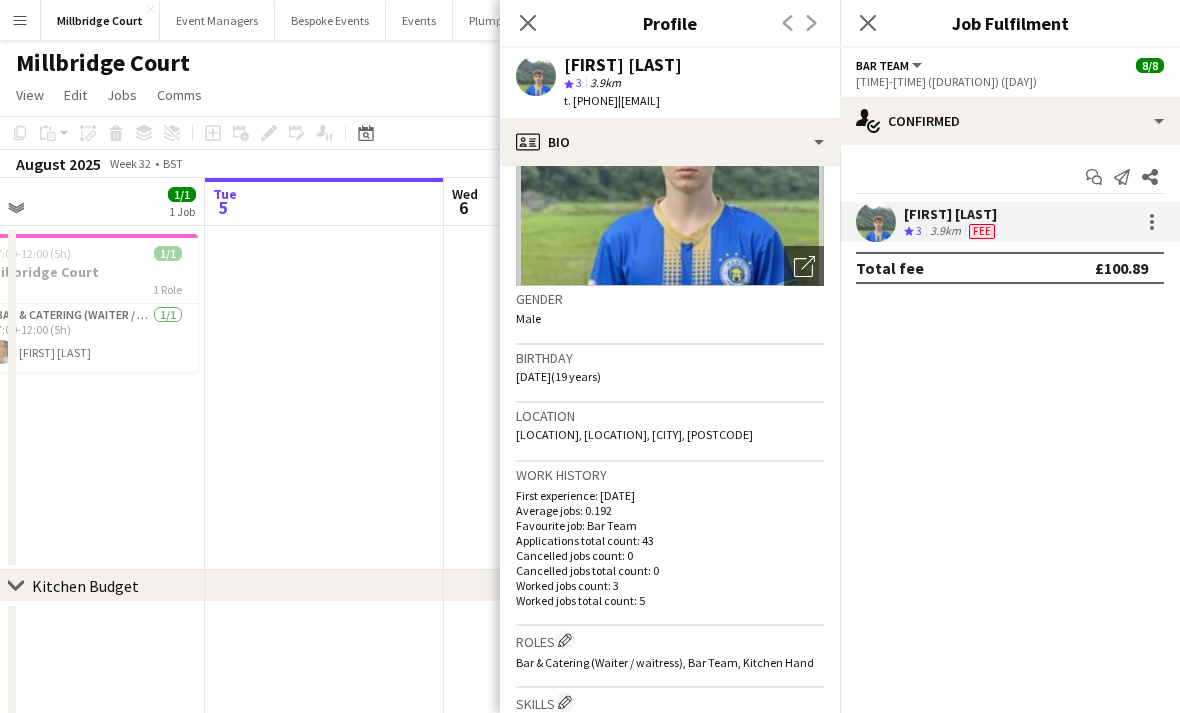 scroll, scrollTop: 199, scrollLeft: 0, axis: vertical 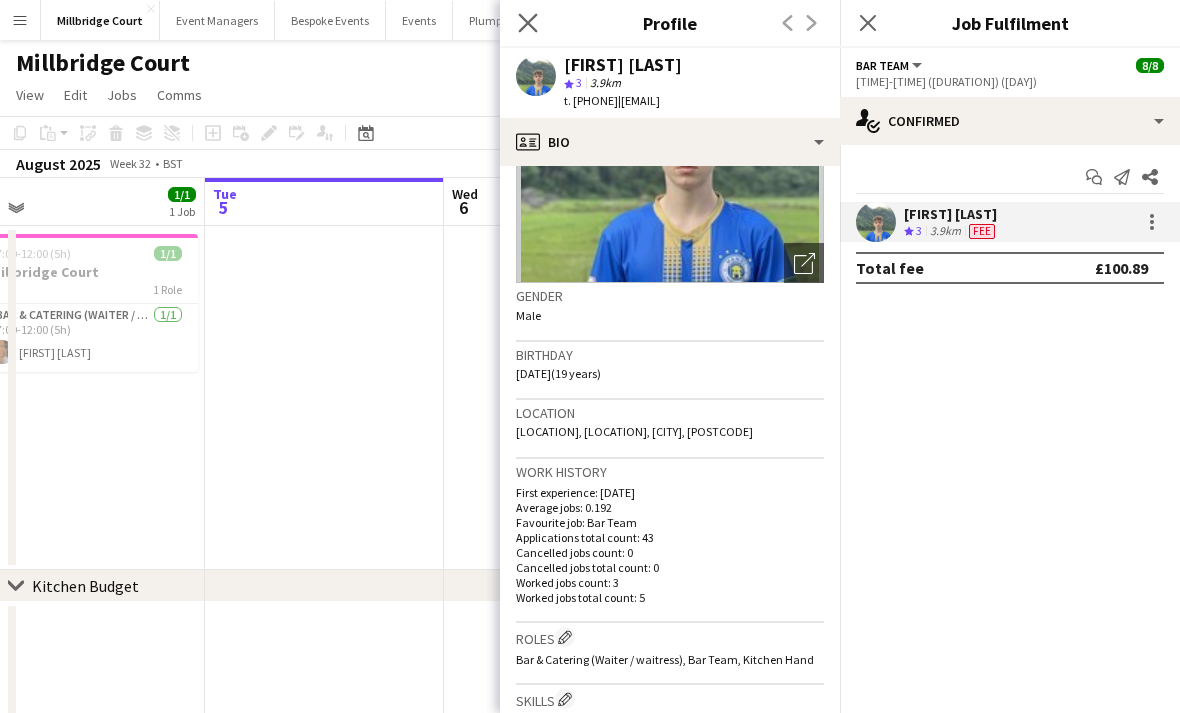 click on "Close pop-in" 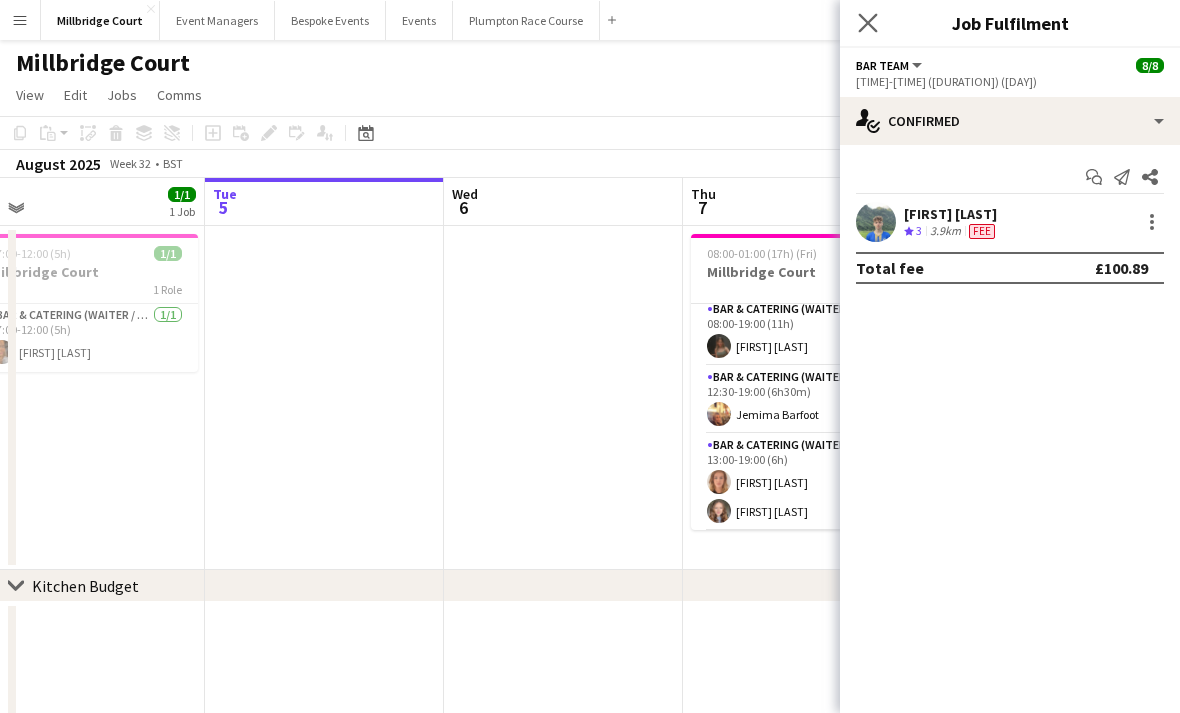 click on "Close pop-in" 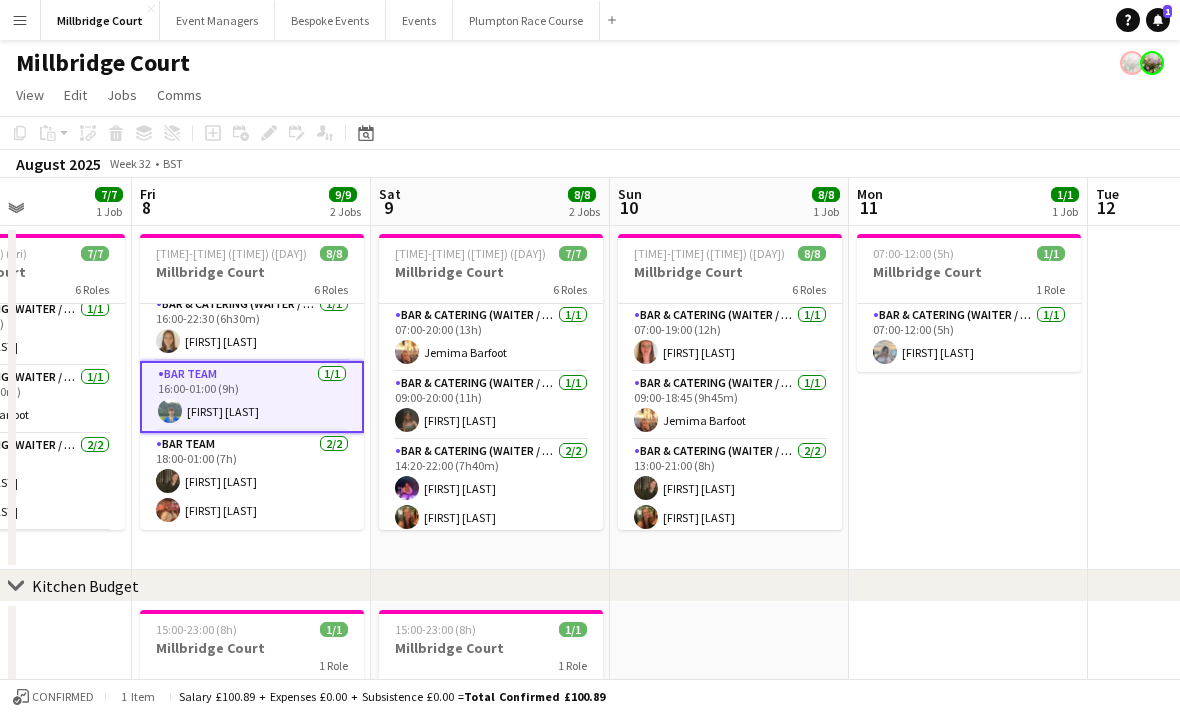 scroll, scrollTop: 0, scrollLeft: 585, axis: horizontal 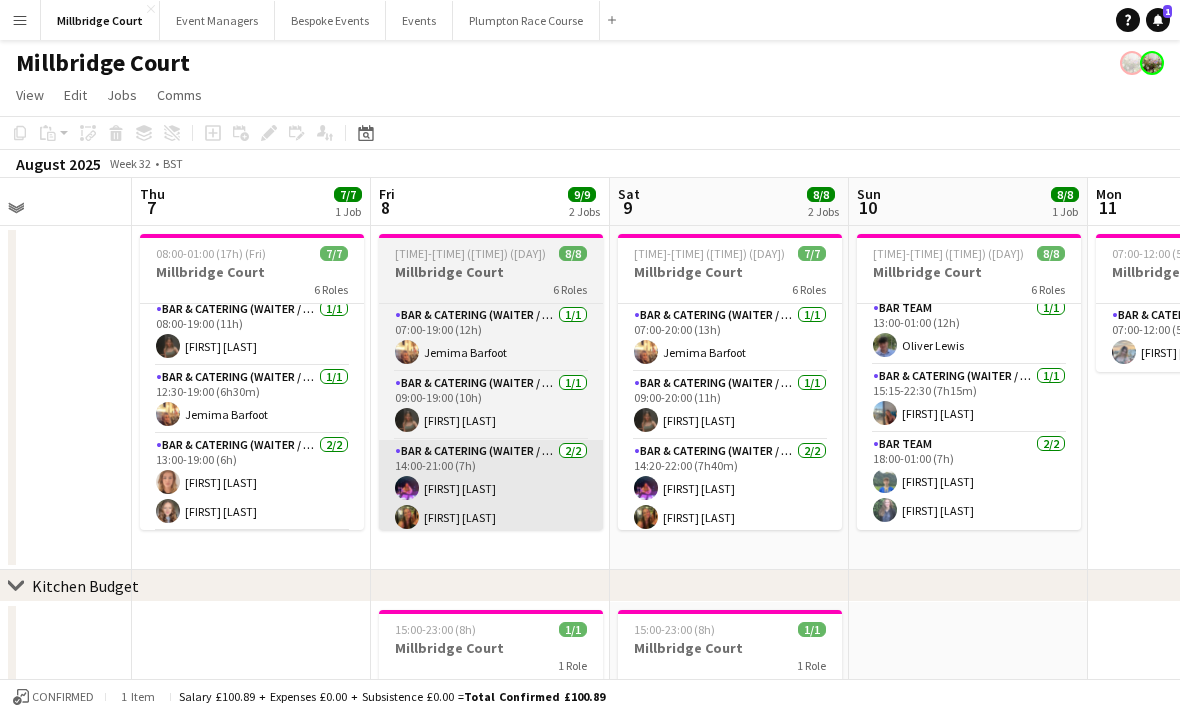 click on "Bar & Catering (Waiter / waitress) 2/2 14:00-21:00 (7h)
[FIRST] [LAST] [FIRST] [LAST]" at bounding box center [491, 488] 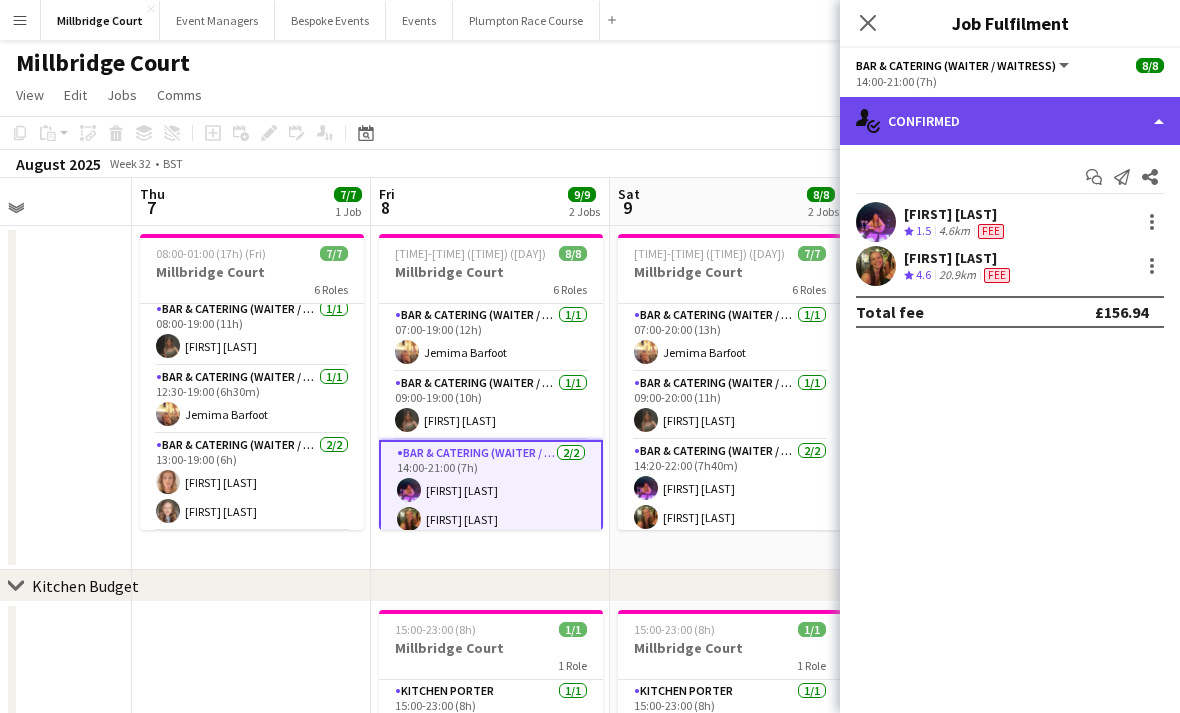 click on "single-neutral-actions-check-2
Confirmed" 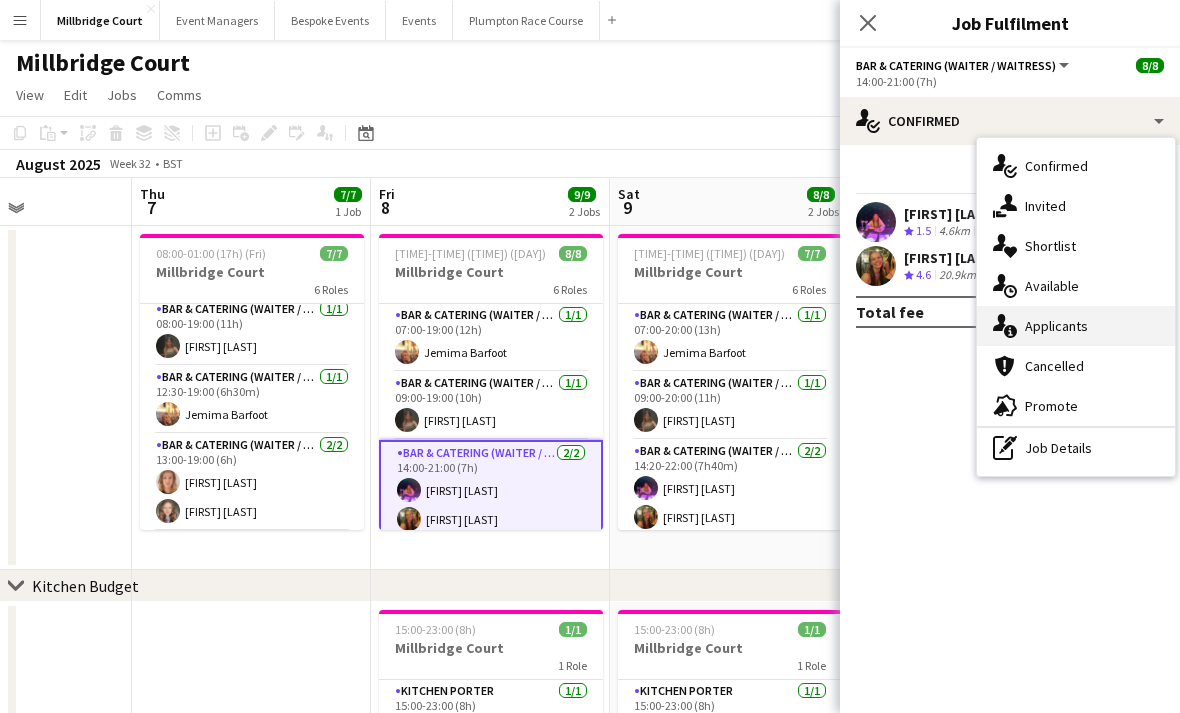 click on "single-neutral-actions-information
Applicants" at bounding box center (1076, 326) 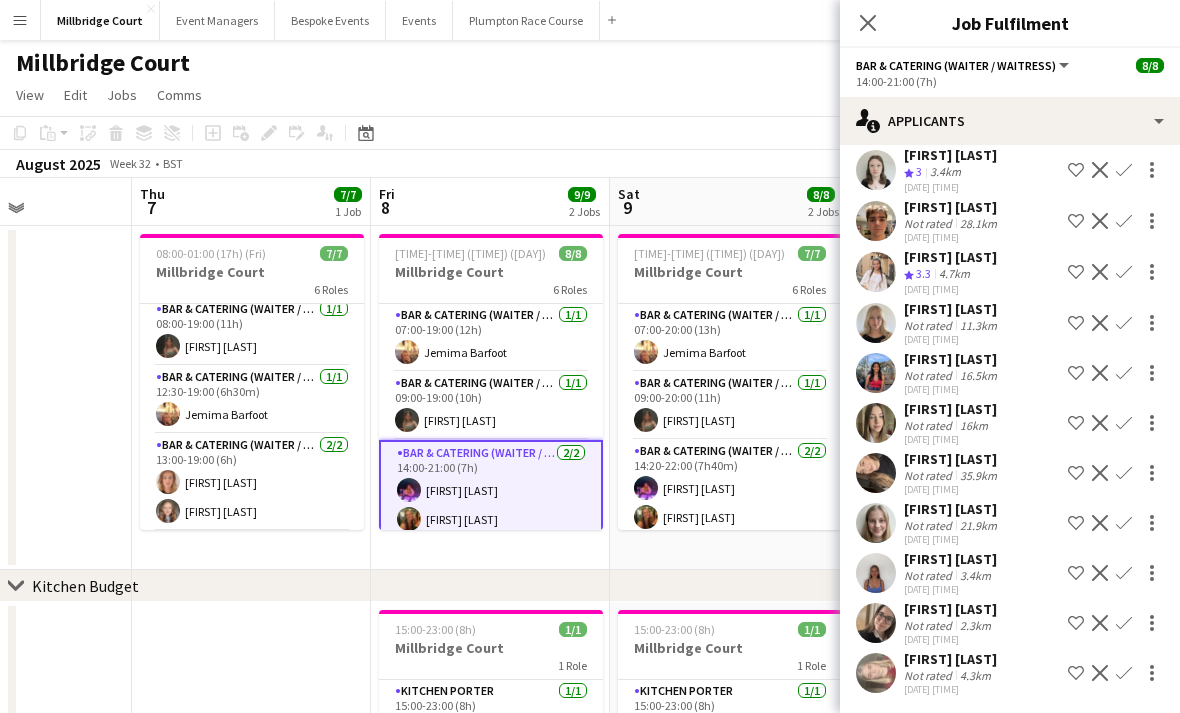 scroll, scrollTop: 246, scrollLeft: 0, axis: vertical 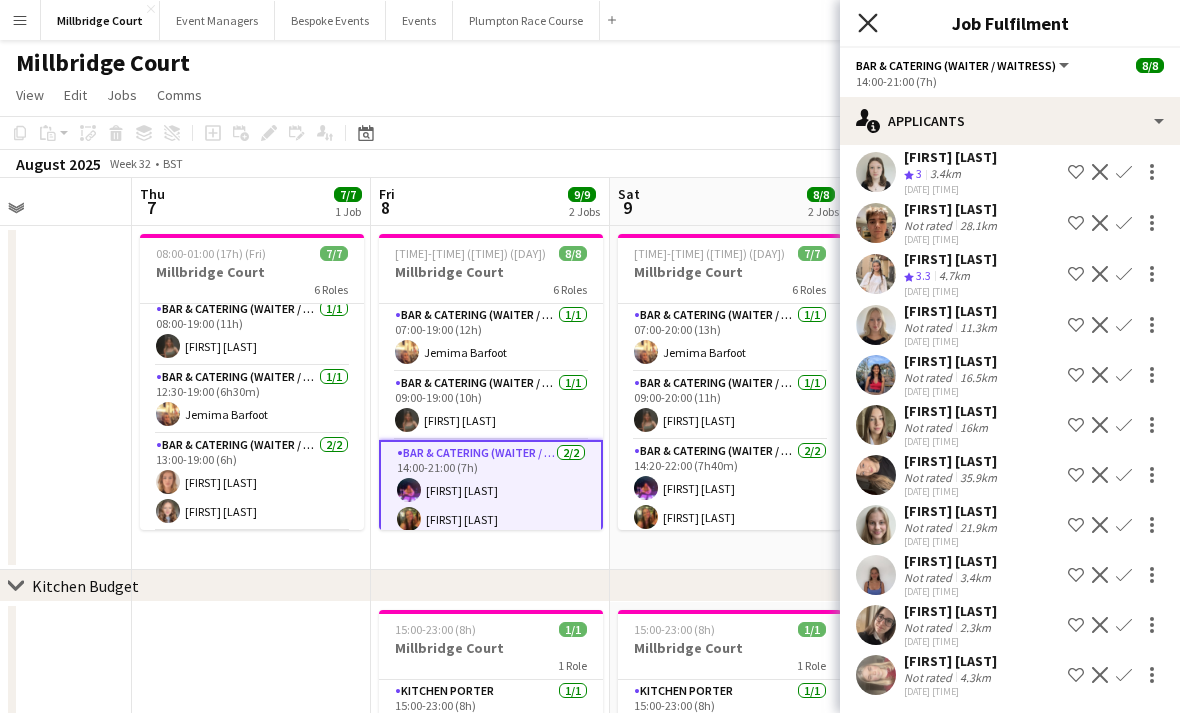 click 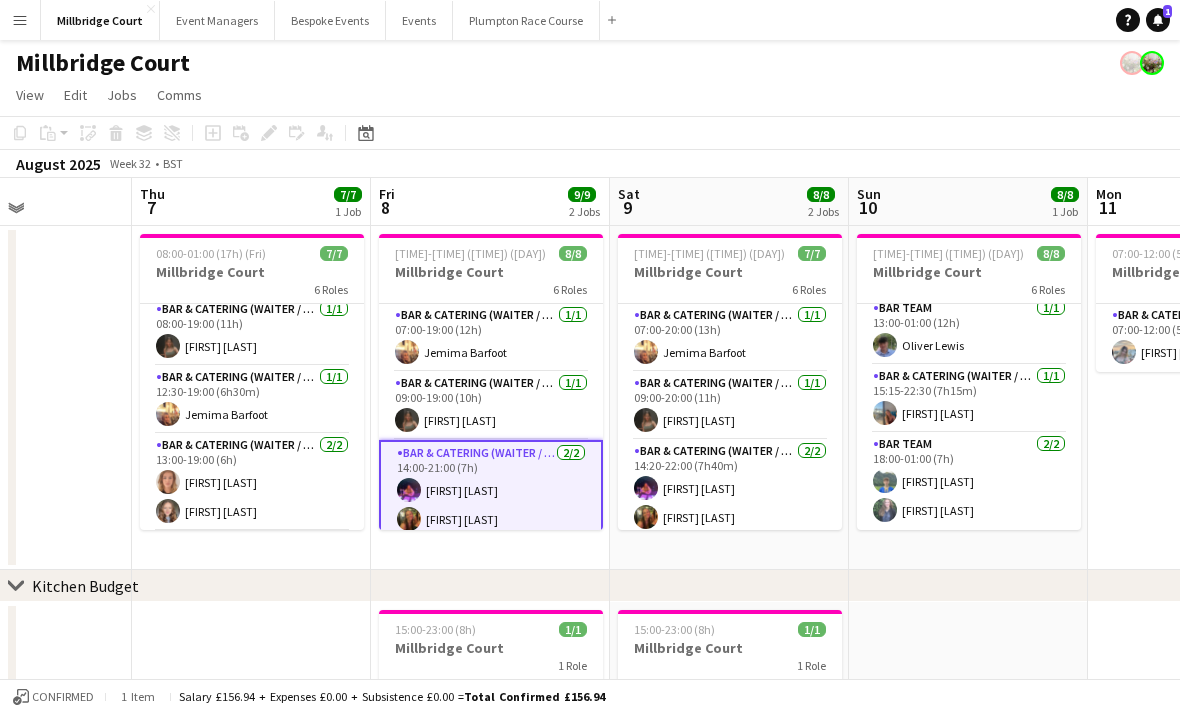 click on "[DAY]   [DATE] [MONTH]   [NUMBER] Jobs" at bounding box center (490, 202) 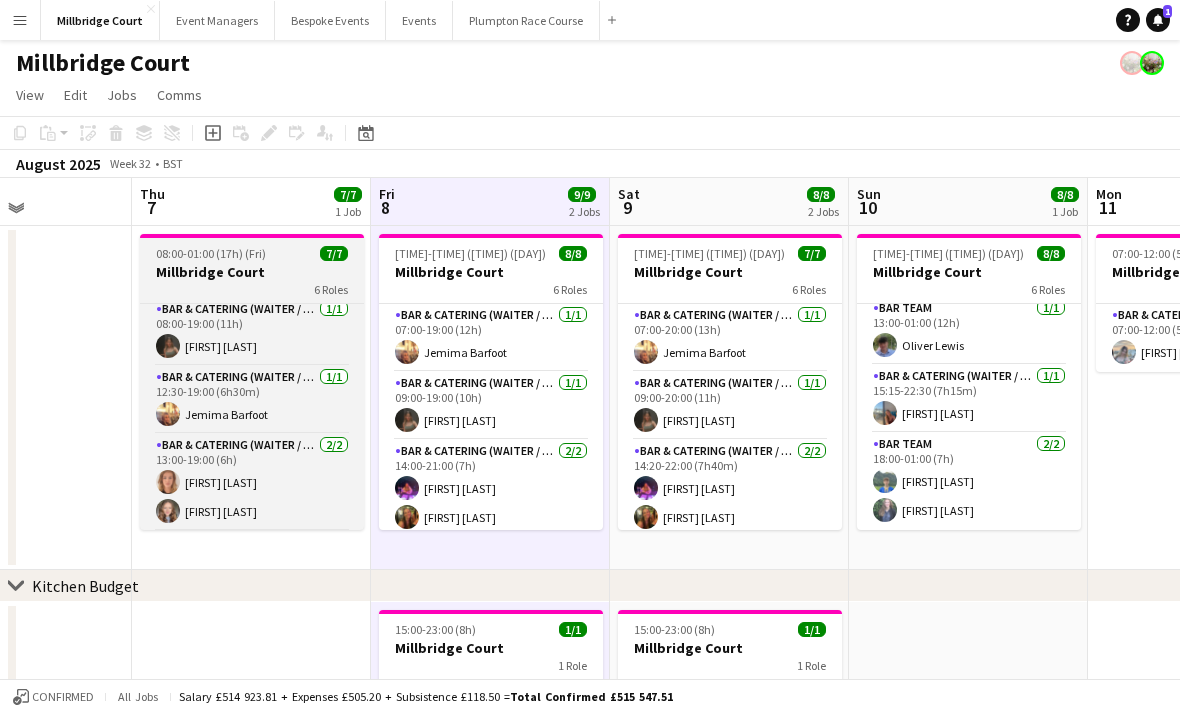 click on "Millbridge Court" at bounding box center (252, 272) 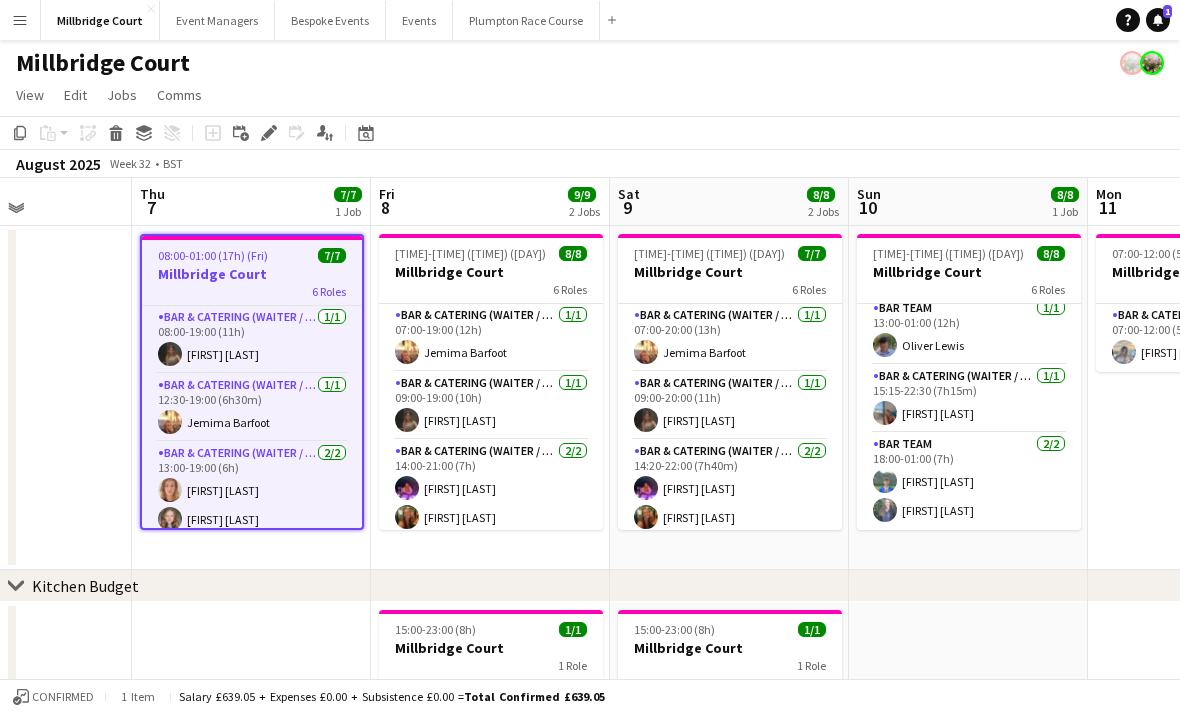 scroll, scrollTop: -1, scrollLeft: 0, axis: vertical 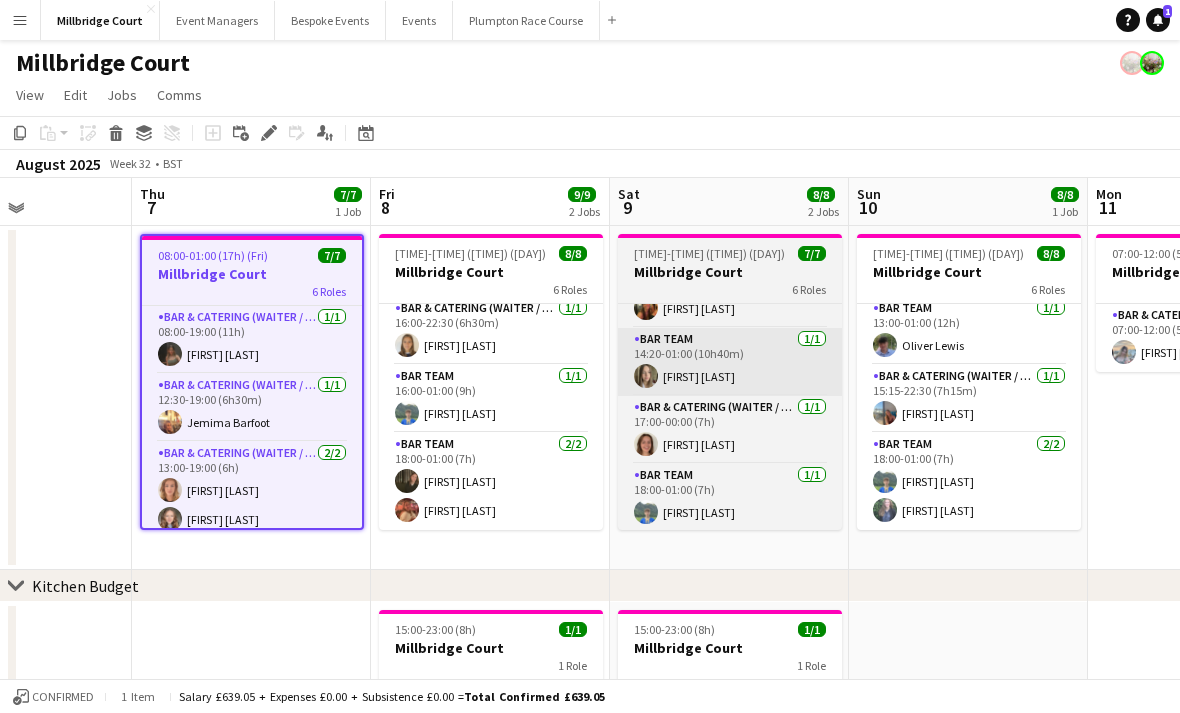 click on "Bar Team   1/1   [TIME]-[TIME] ([TIME])
[FIRST] [LAST]  Bar & Catering (Waiter / waitress)   1/1   [TIME]-[TIME] ([TIME])" at bounding box center [730, 362] 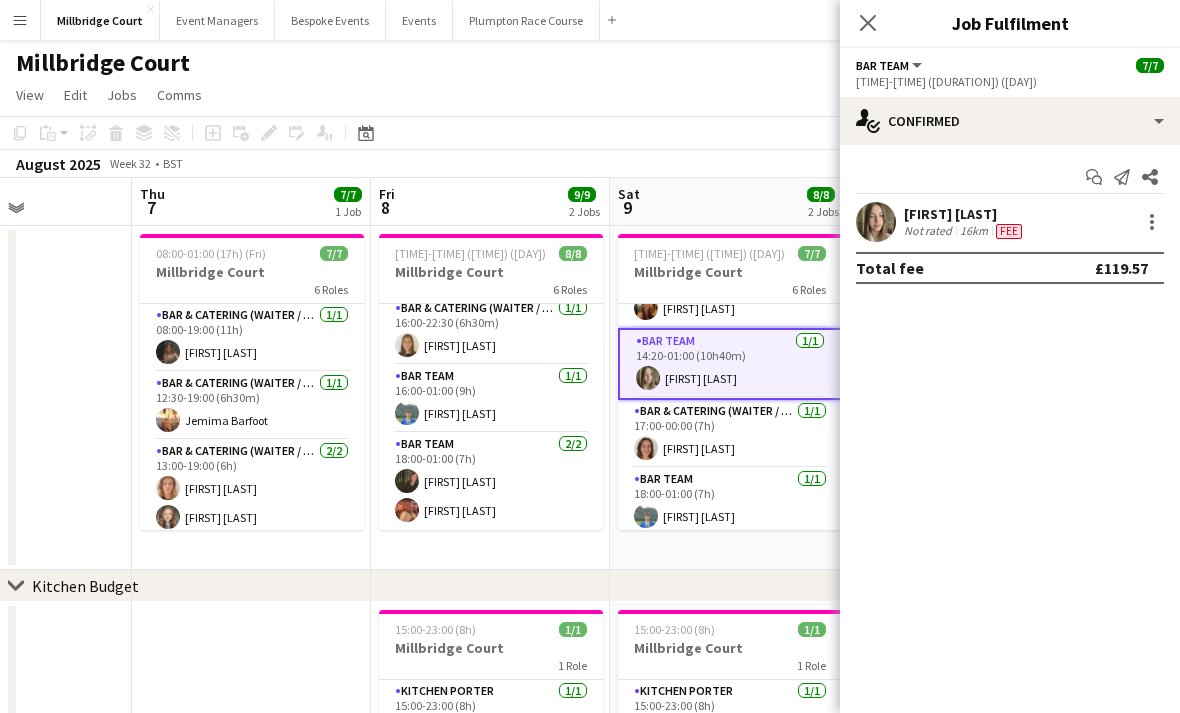 click on "[FIRST] [LAST]" at bounding box center [965, 214] 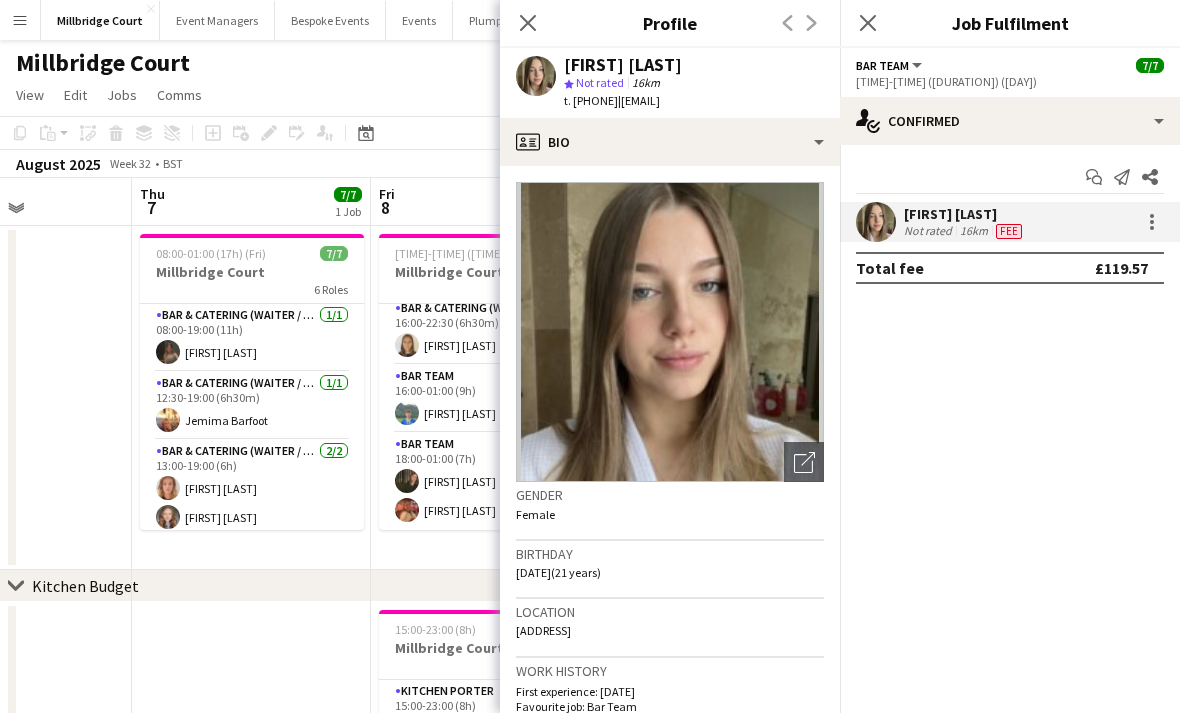scroll, scrollTop: 0, scrollLeft: 0, axis: both 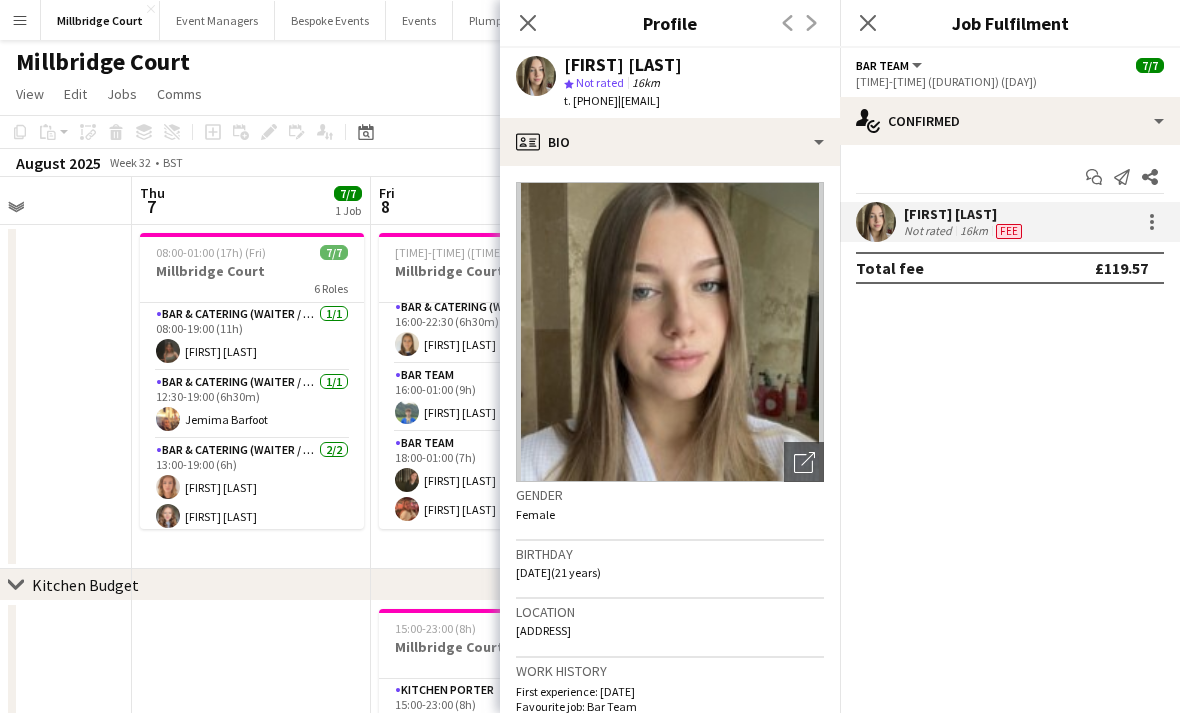 click on "Copy
Paste
Paste
Command
V Paste with crew
Command
Shift
V
Paste linked Job
Delete
Group
Ungroup
Add job
Add linked Job
Edit
Edit linked Job
Applicants
Date picker
AUG 2025 AUG 2025 Monday M Tuesday T Wednesday W Thursday T Friday F Saturday S Sunday S  AUG   1   2   3   4   5   6   7   8   9   10   11   12   13   14   15   16   17   18   19   20   21   22   23   24   25" 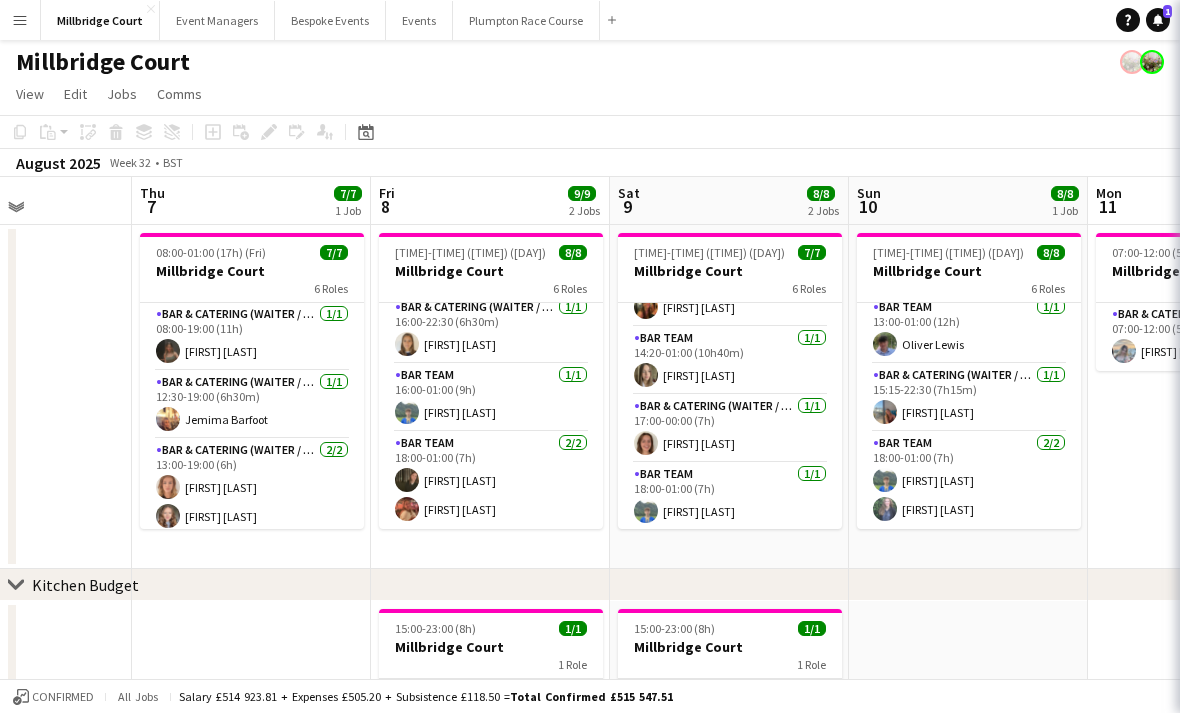 click on "Copy
Paste
Paste
Command
V Paste with crew
Command
Shift
V
Paste linked Job
Delete
Group
Ungroup
Add job
Add linked Job
Edit
Edit linked Job
Applicants
Date picker
AUG 2025 AUG 2025 Monday M Tuesday T Wednesday W Thursday T Friday F Saturday S Sunday S  AUG   1   2   3   4   5   6   7   8   9   10   11   12   13   14   15   16   17   18   19   20   21   22   23   24   25" 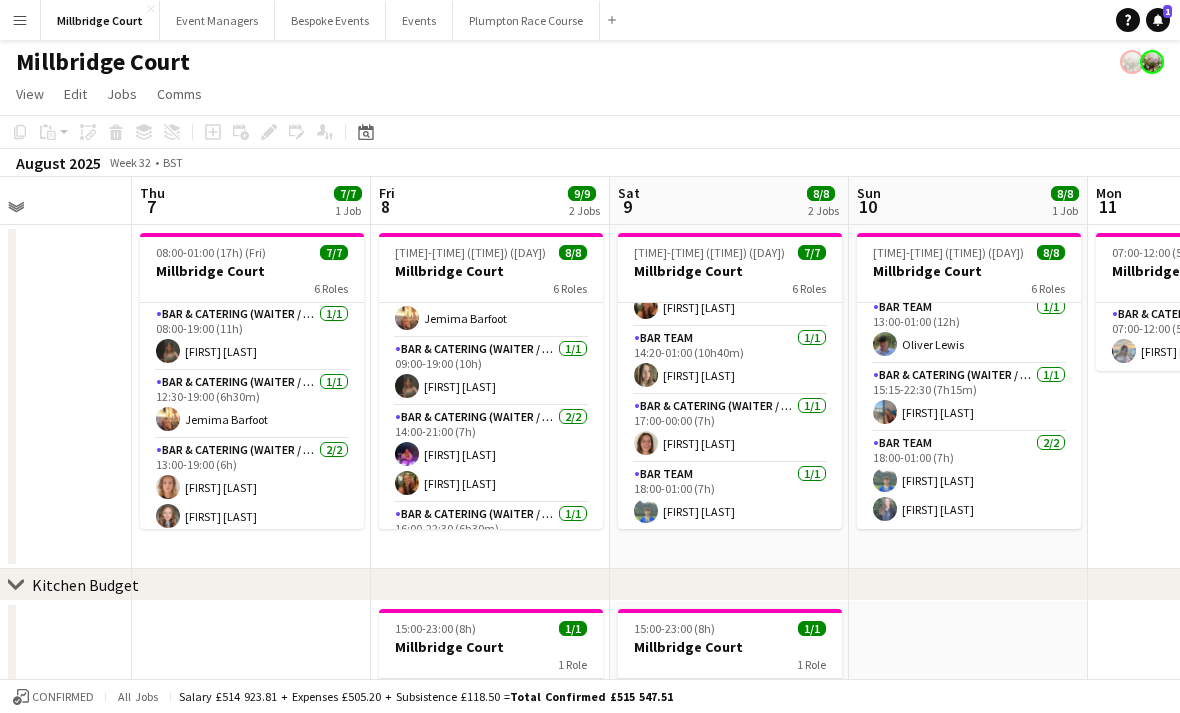 scroll, scrollTop: 34, scrollLeft: 0, axis: vertical 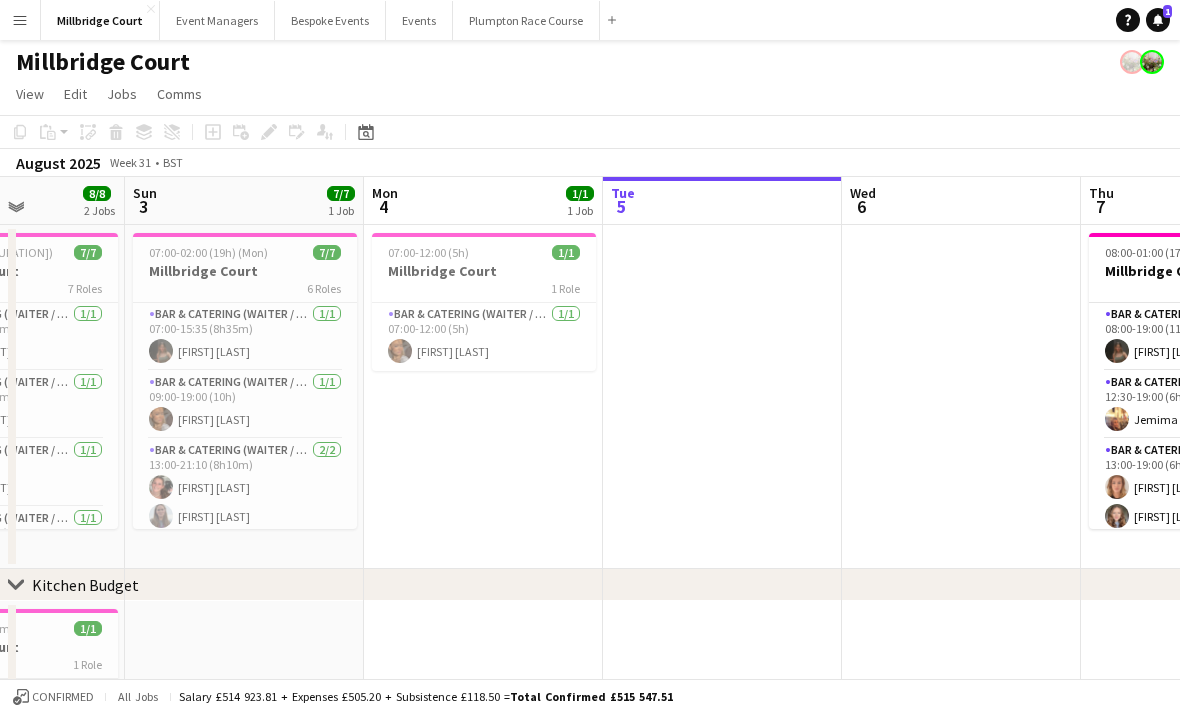 click at bounding box center [722, 397] 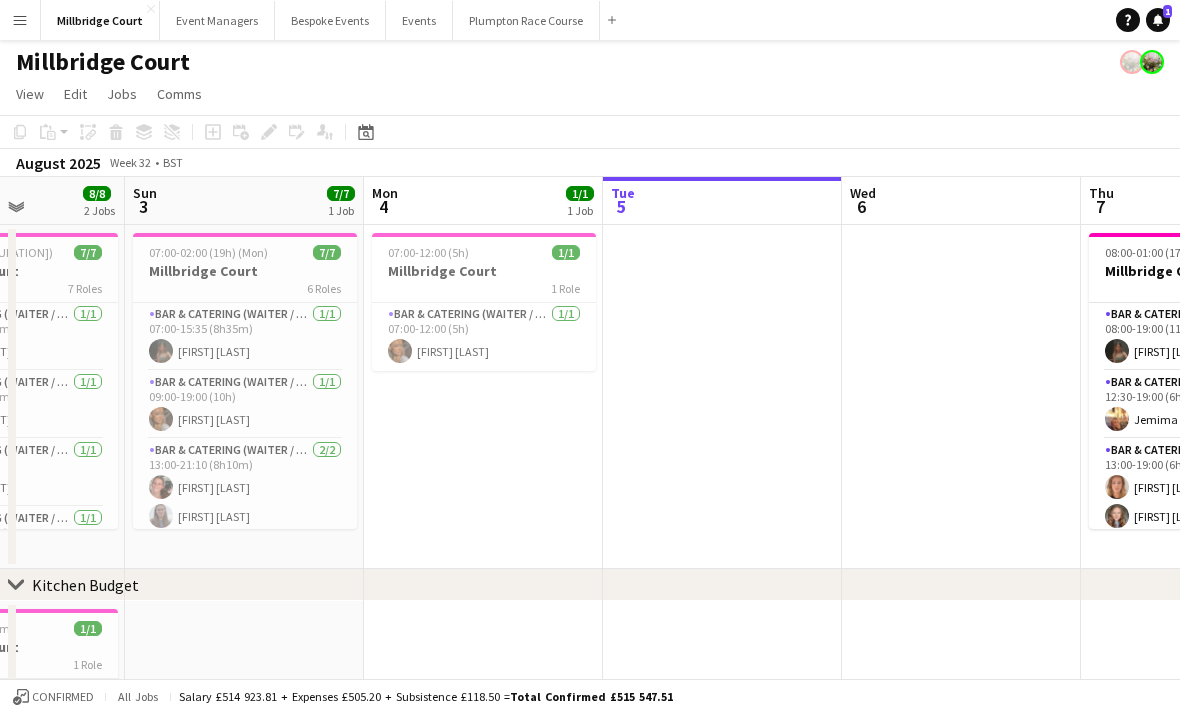 scroll, scrollTop: 0, scrollLeft: 592, axis: horizontal 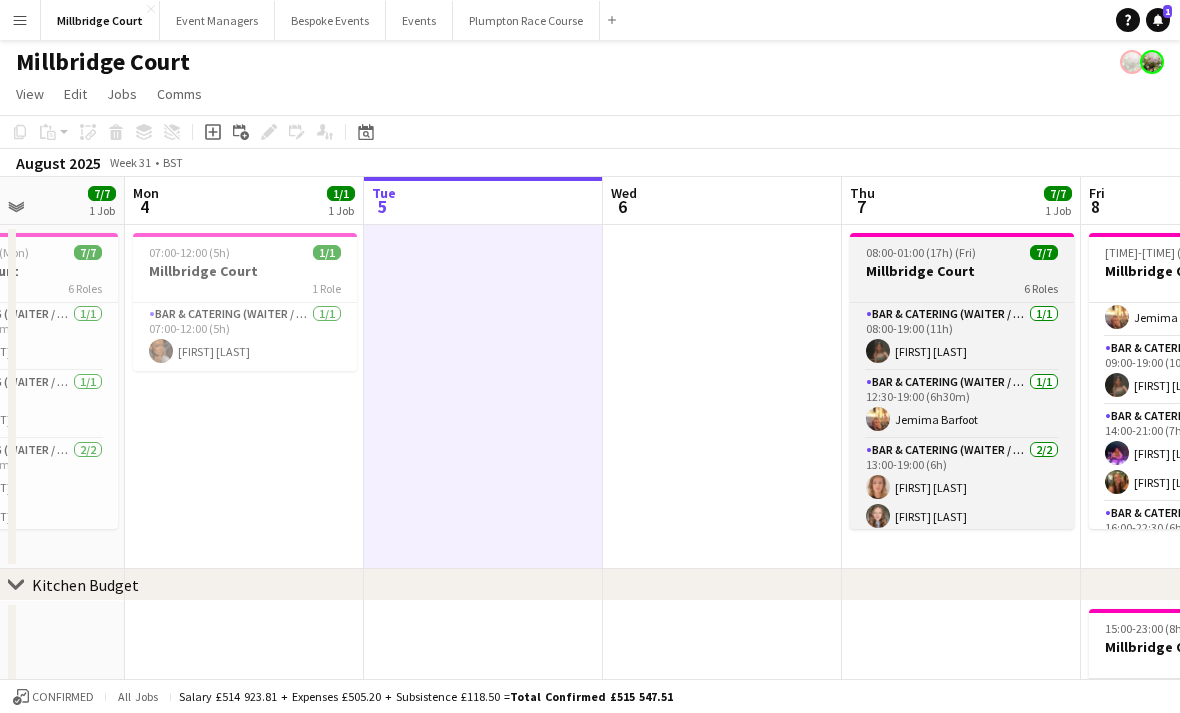 click on "6 Roles" at bounding box center (962, 288) 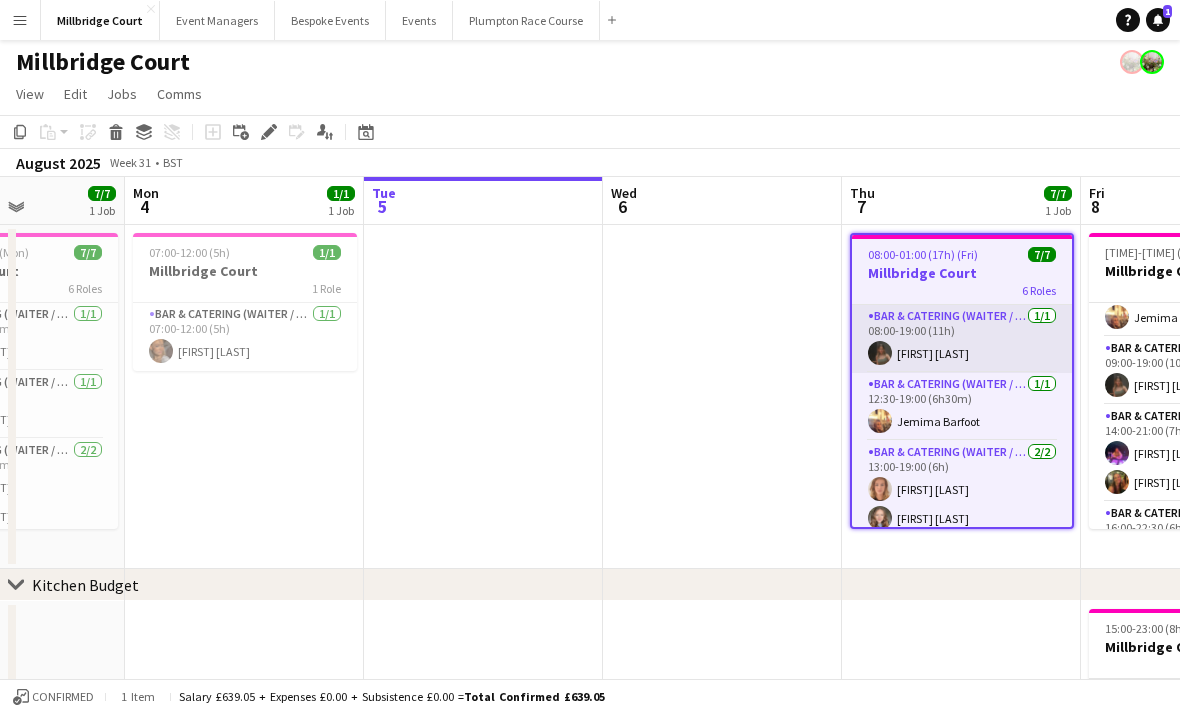 click on "Bar & Catering (Waiter / waitress) 1/1 08:00-19:00 (11h)
[FIRST] [LAST]" at bounding box center [962, 339] 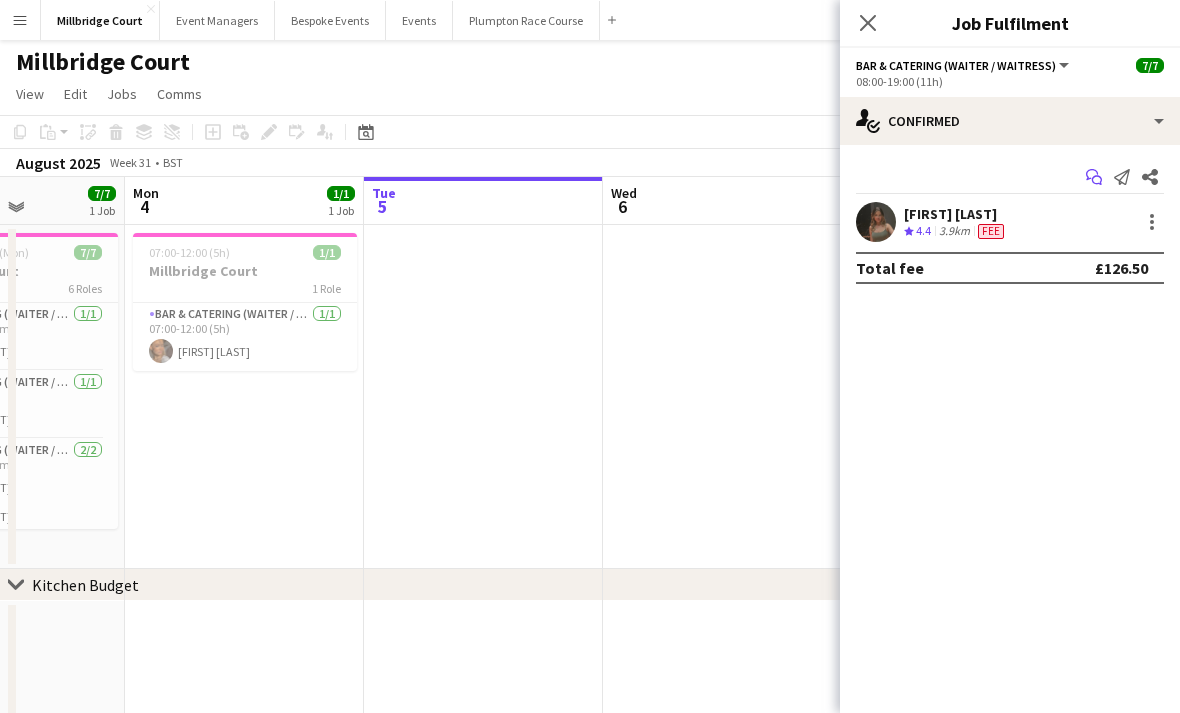 click on "Start chat" 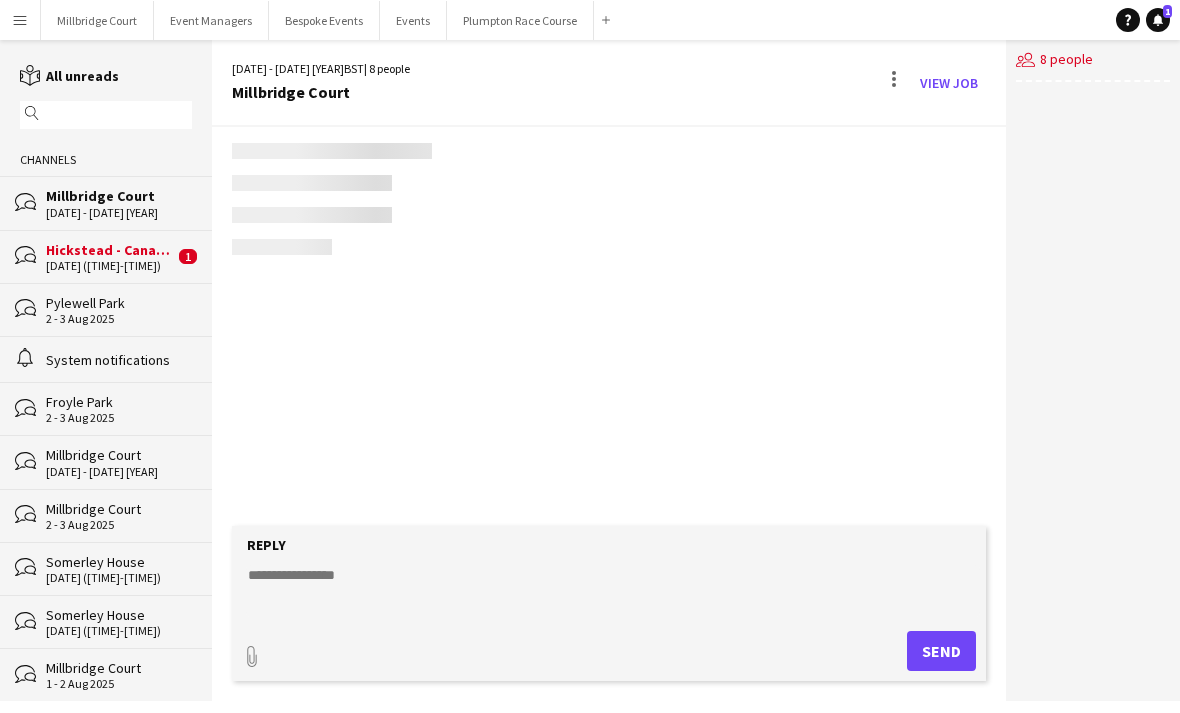 click on "users2
[NUMBER] people" 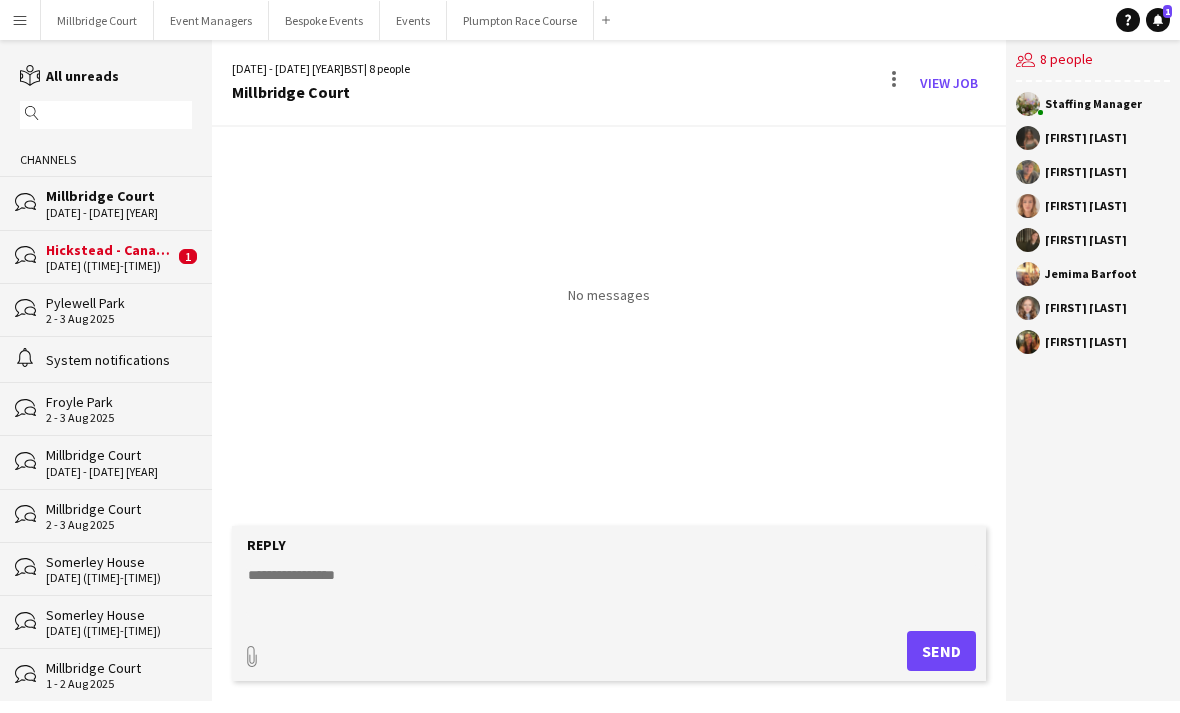 click 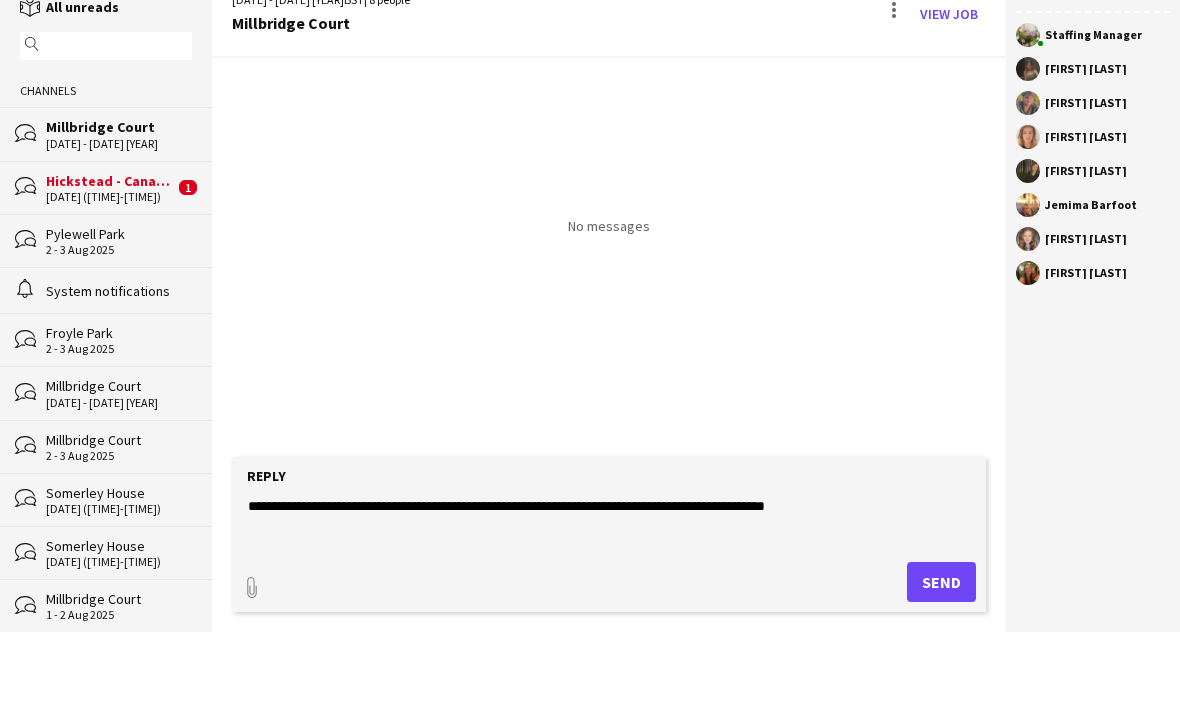 type on "**********" 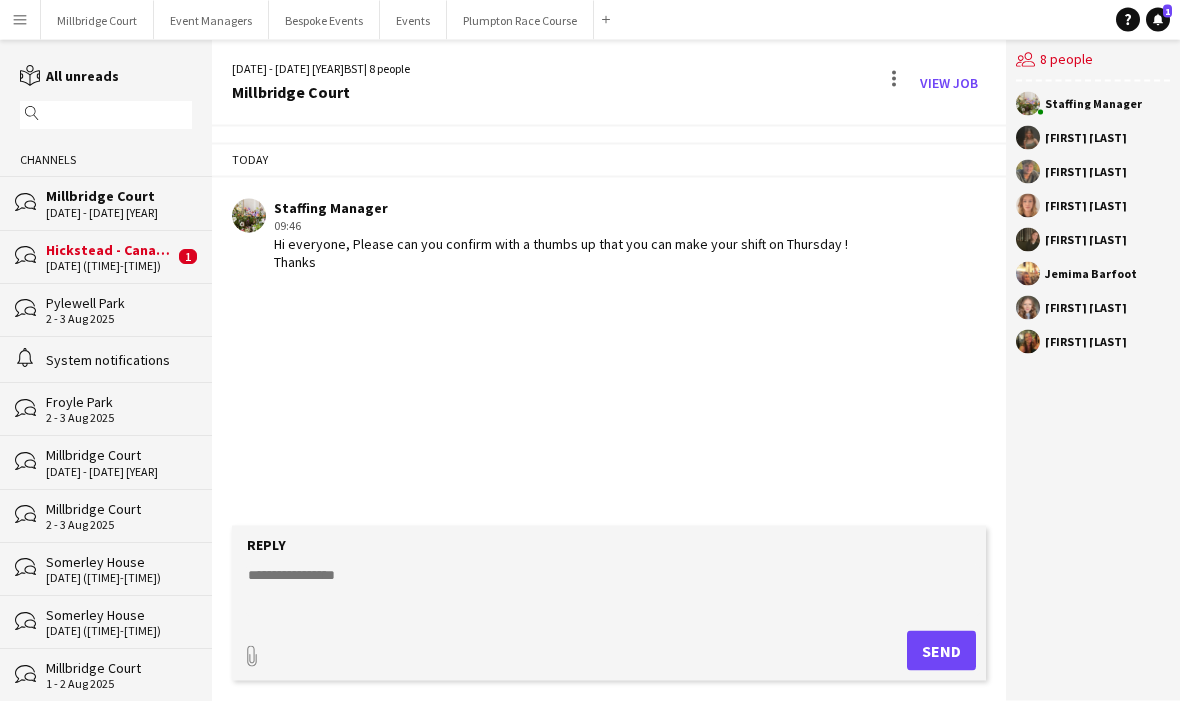 scroll, scrollTop: 0, scrollLeft: 0, axis: both 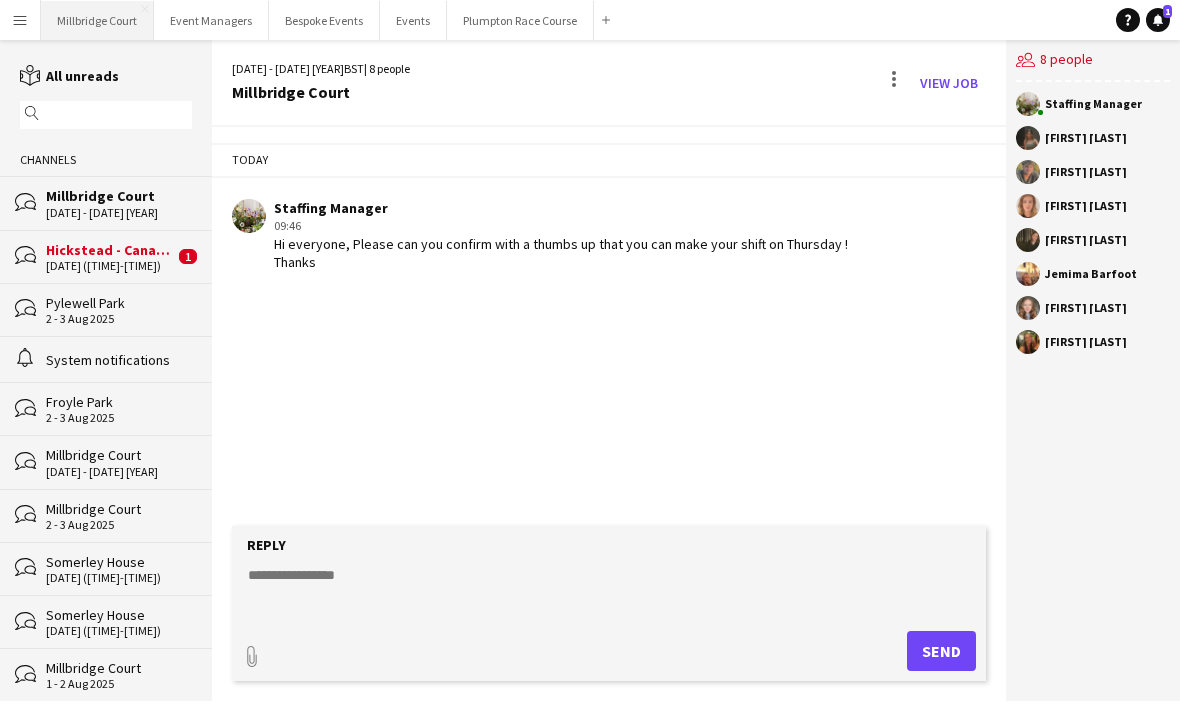 click on "Millbridge Court
Close" at bounding box center [97, 20] 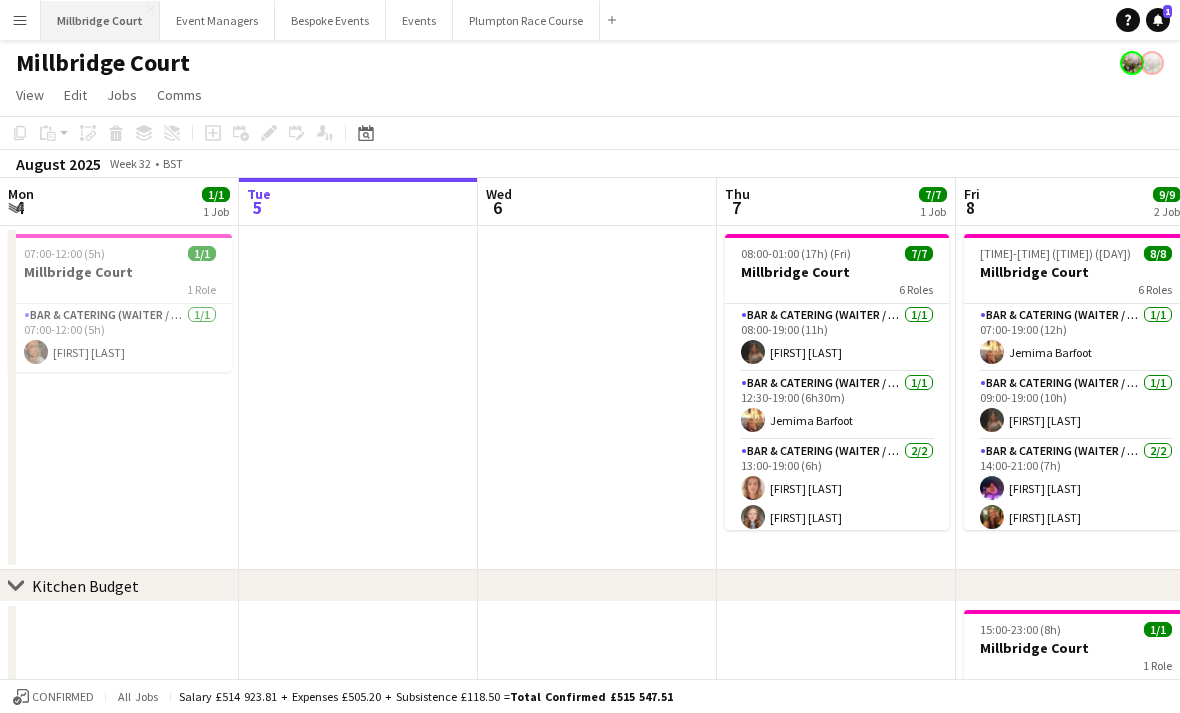 scroll, scrollTop: 0, scrollLeft: 710, axis: horizontal 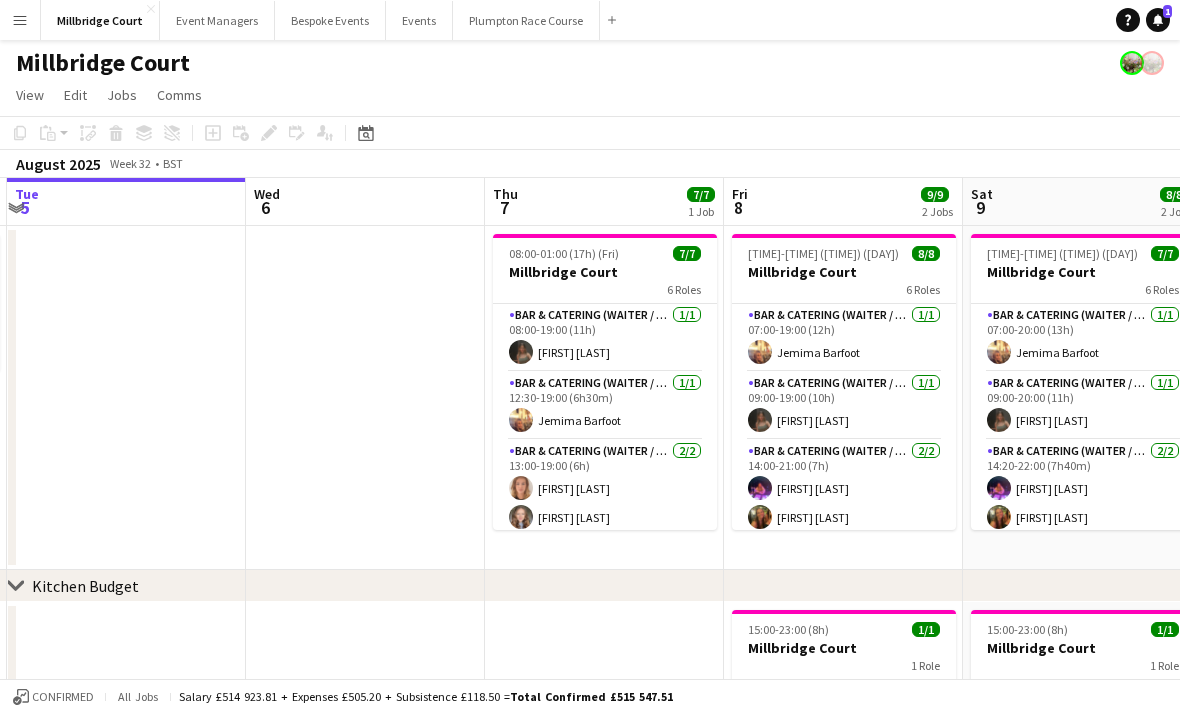 click on "[DAY]   [DATE] [MONTH]   [NUMBER] Jobs" at bounding box center [843, 202] 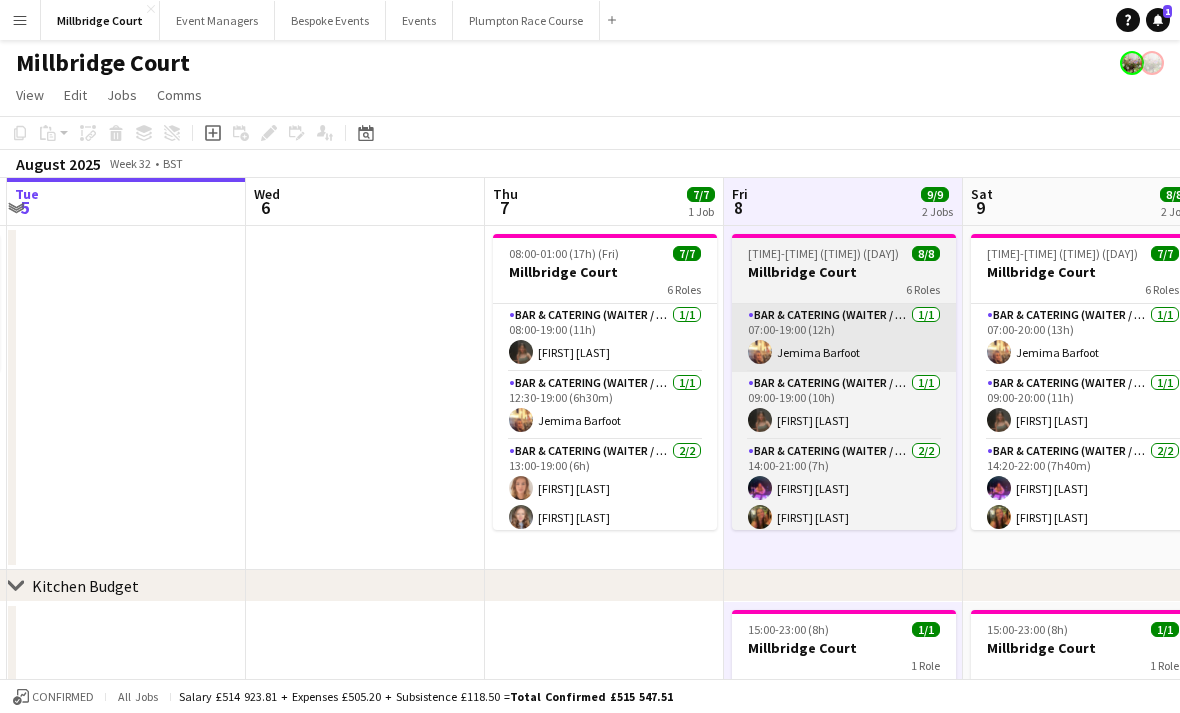 click on "Bar & Catering (Waiter / waitress)   1/1   [TIME]-[TIME] ([TIME])
[FIRST] [LAST]" at bounding box center (844, 338) 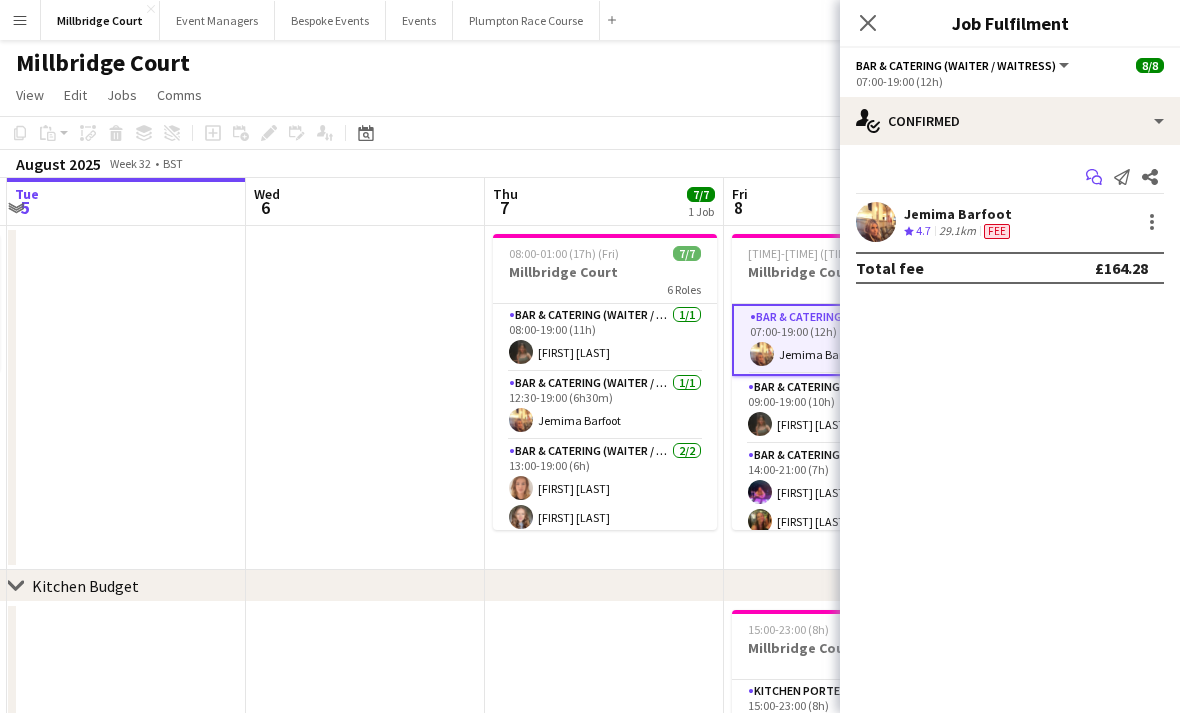 click on "Start chat" 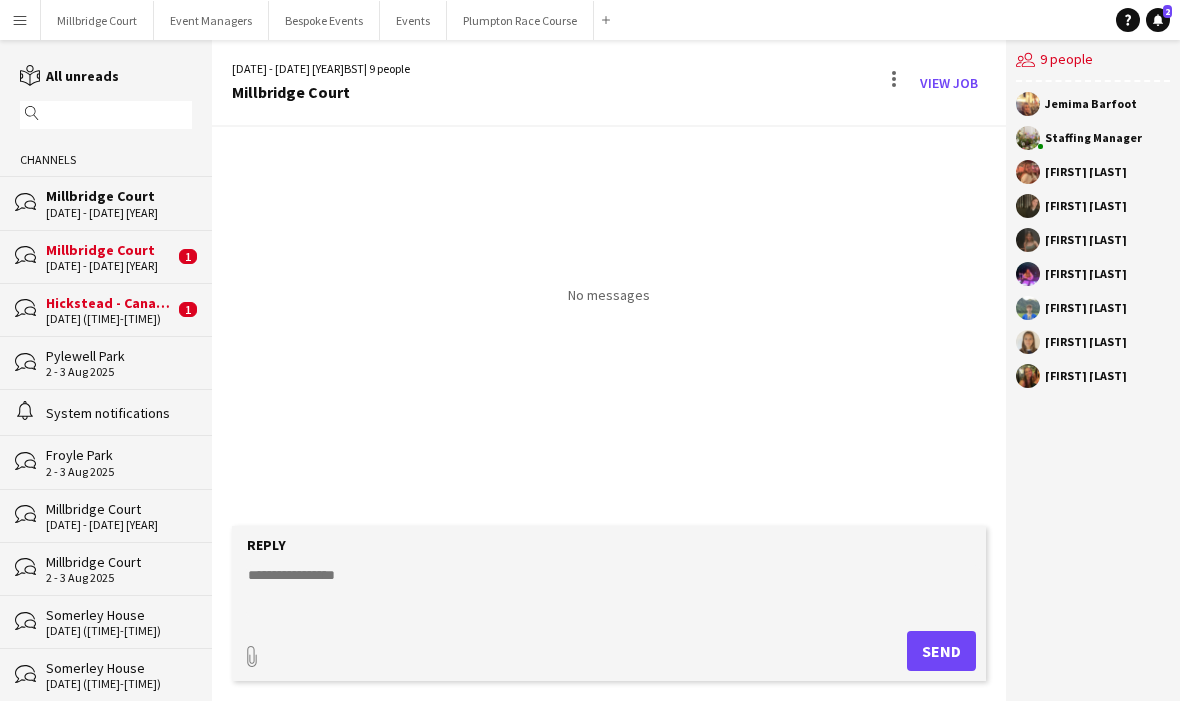 click 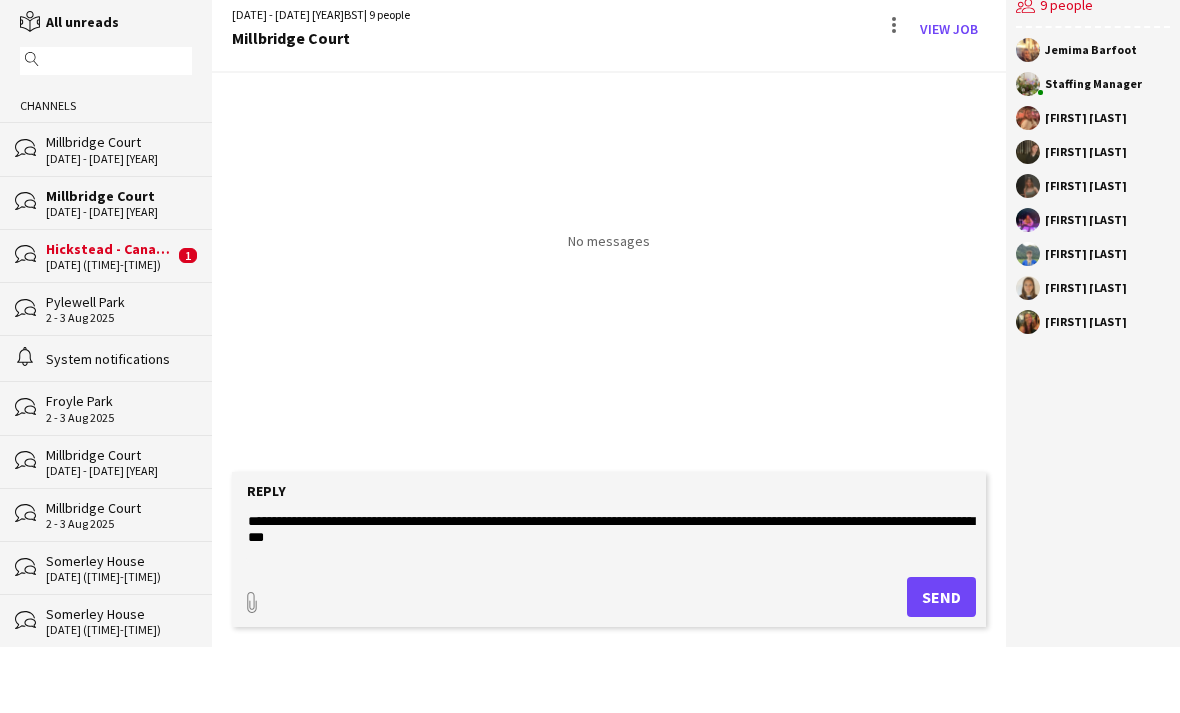 scroll, scrollTop: 65, scrollLeft: 0, axis: vertical 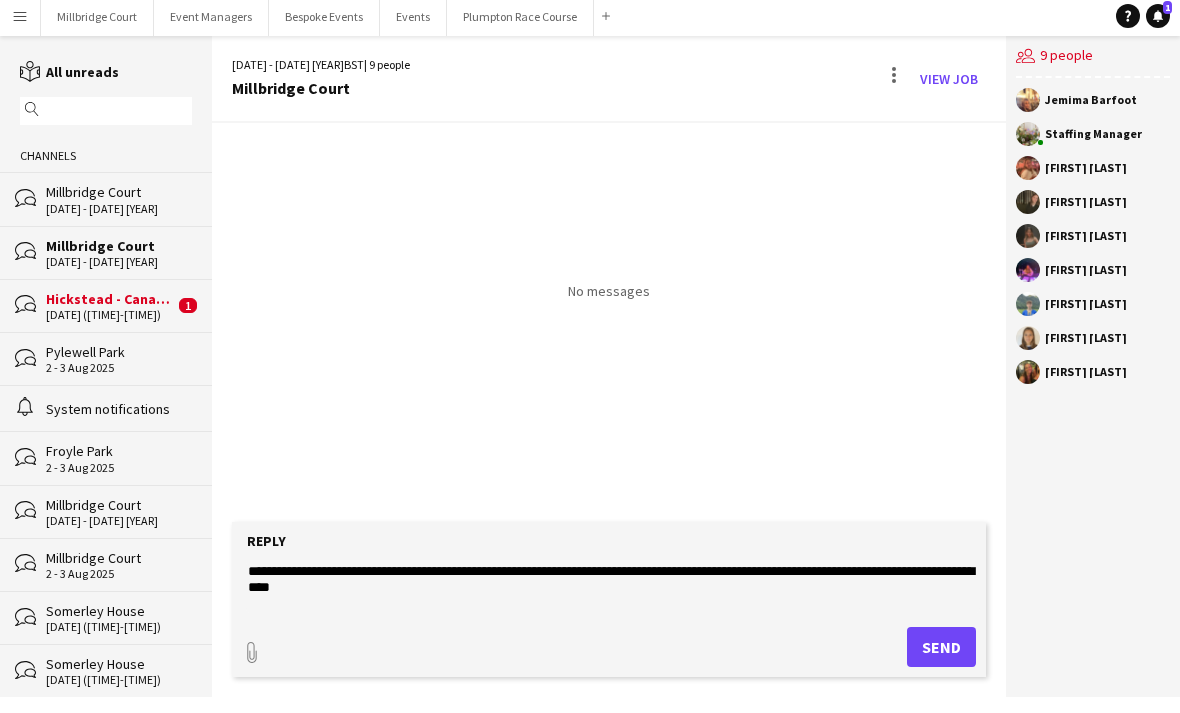 type on "**********" 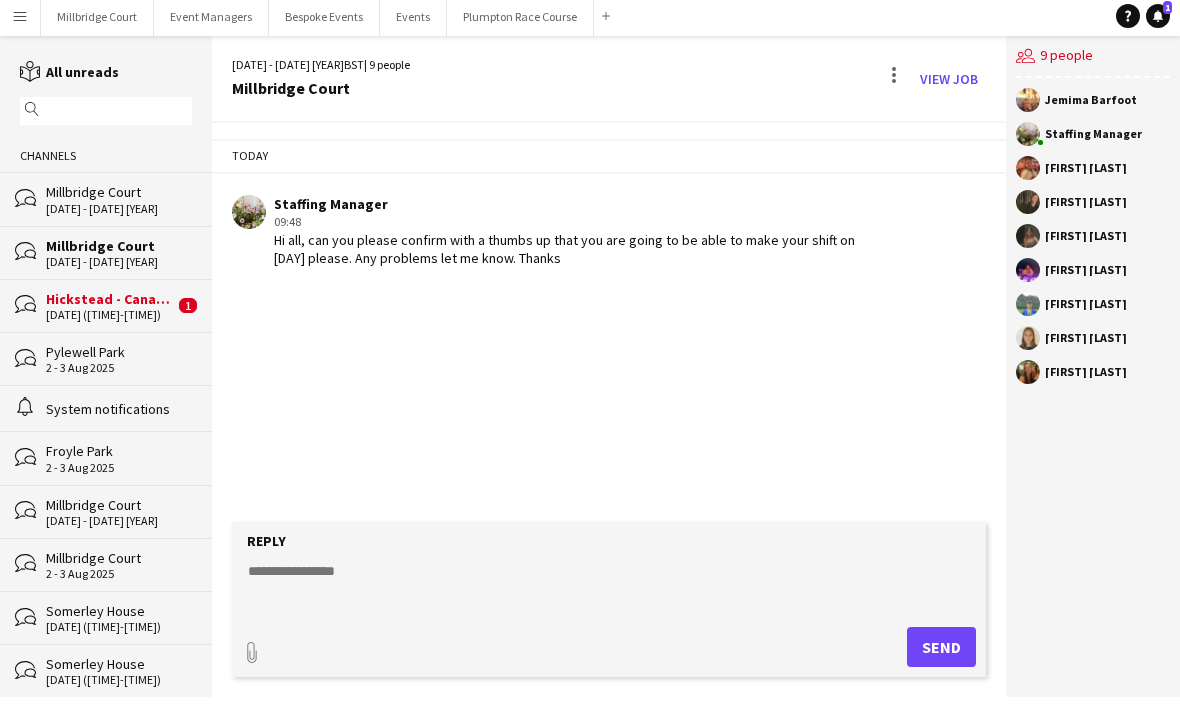 scroll, scrollTop: 0, scrollLeft: 0, axis: both 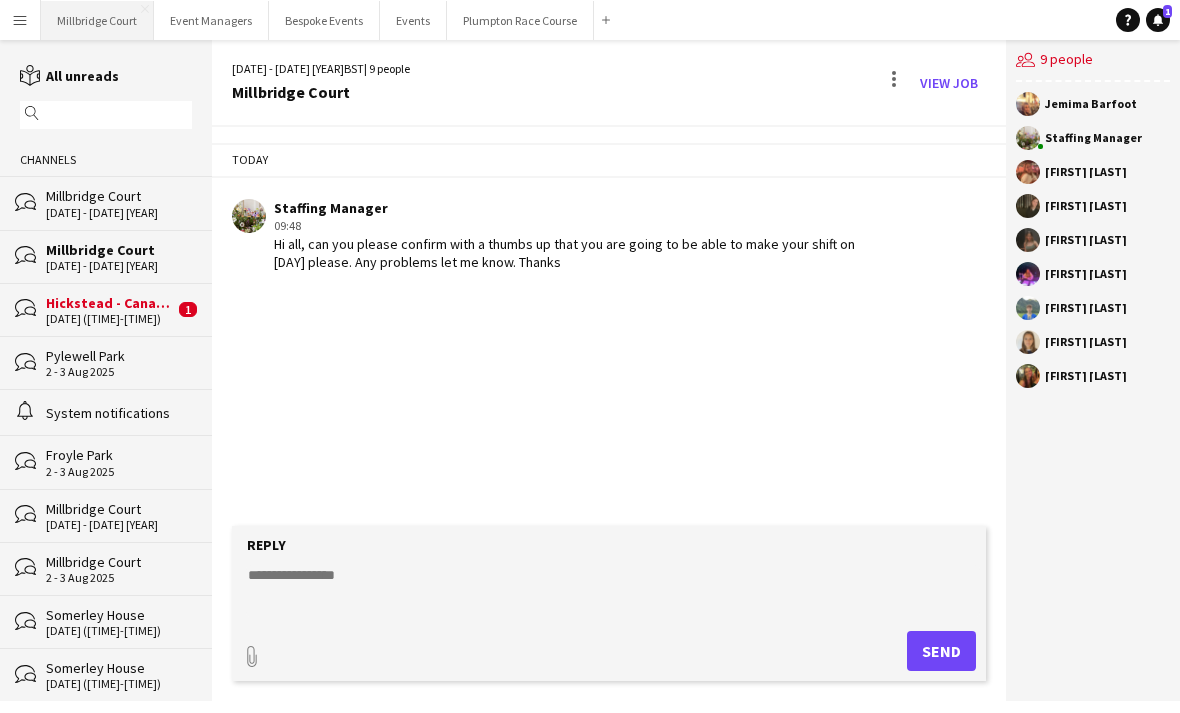 click on "Millbridge Court
Close" at bounding box center [97, 20] 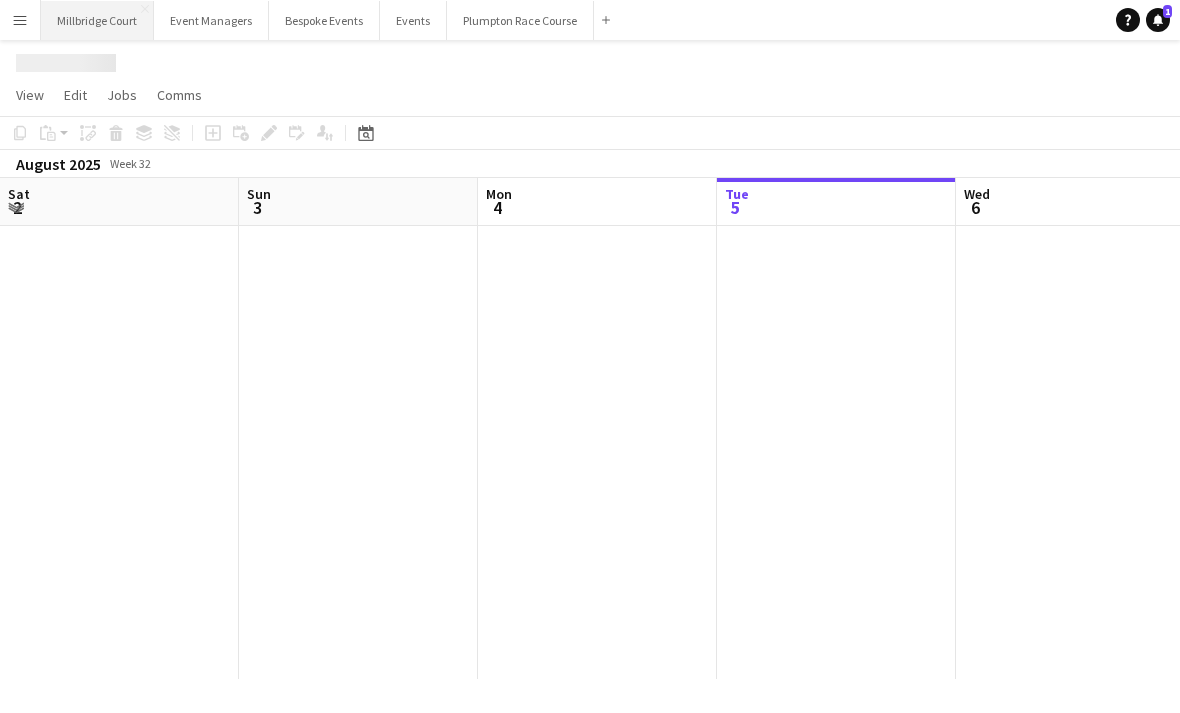 scroll, scrollTop: 0, scrollLeft: 478, axis: horizontal 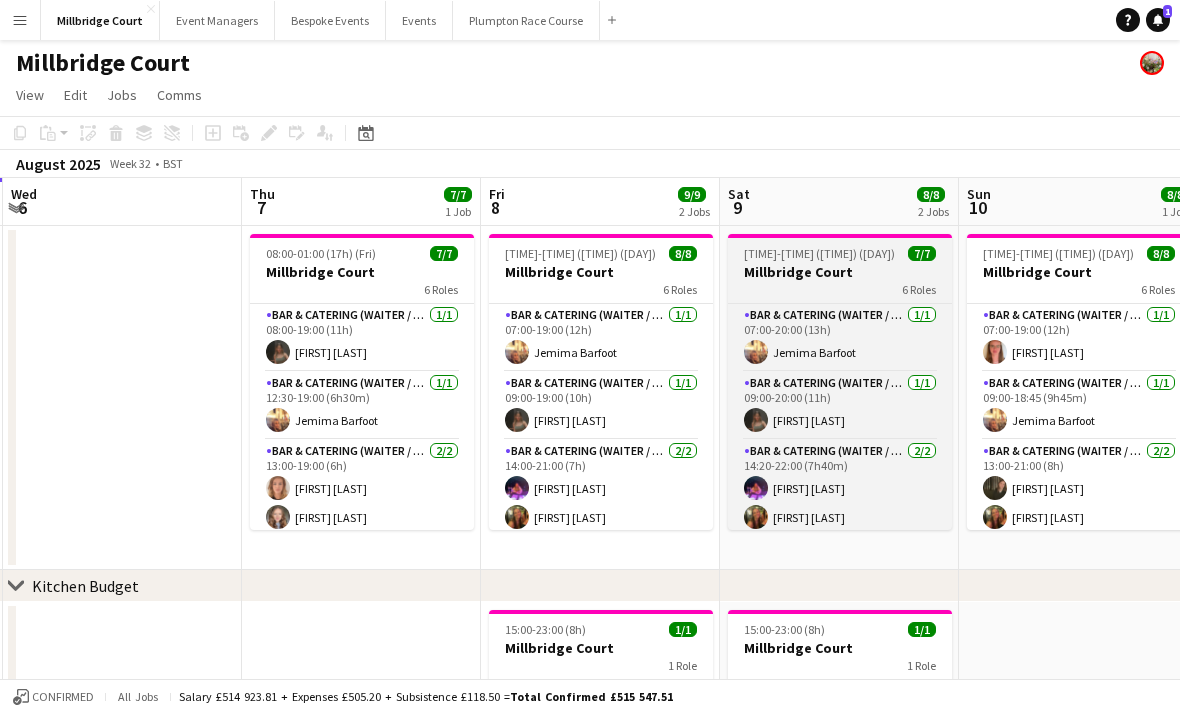 click on "Millbridge Court" at bounding box center (840, 272) 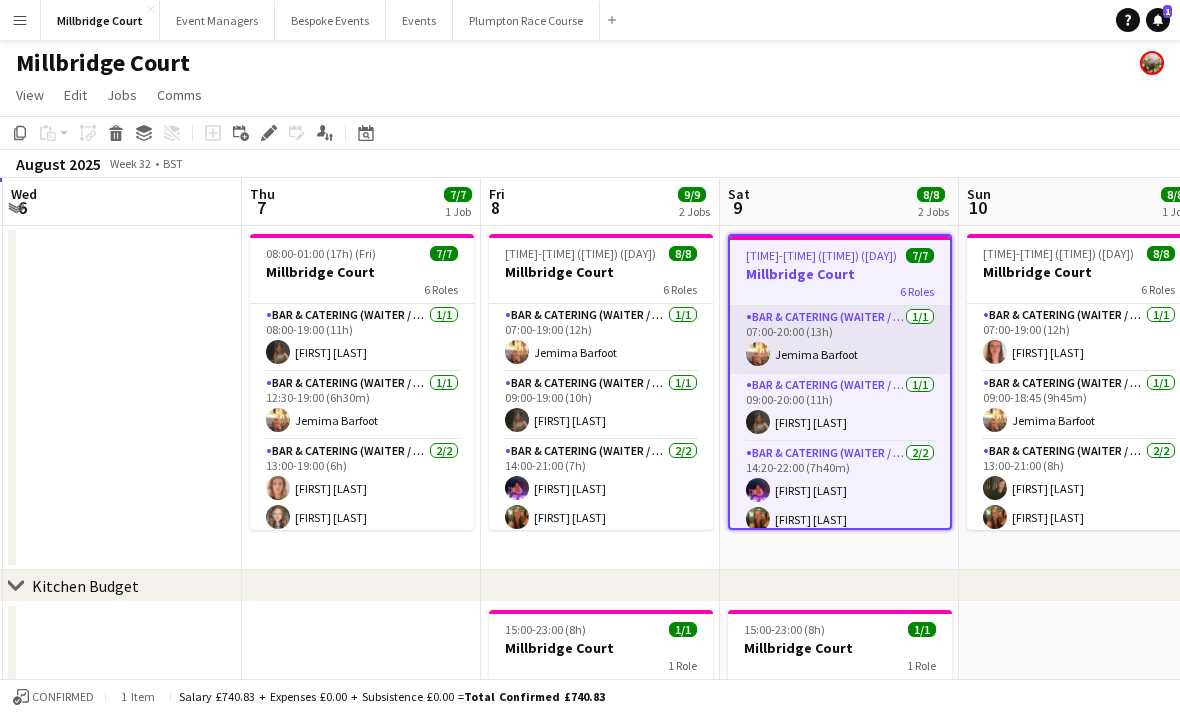 click on "Bar & Catering (Waiter / waitress) 1/1 07:00-20:00 (13h)
[FIRST] [LAST]" at bounding box center (840, 340) 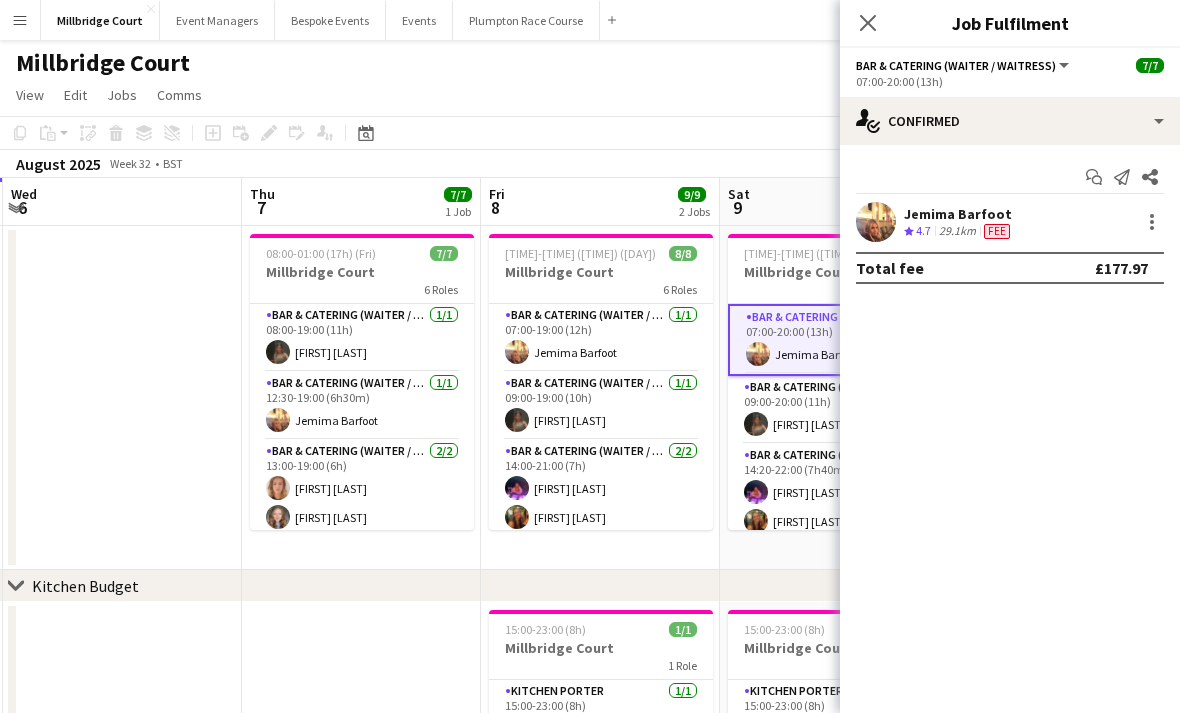 click on "Copy
Paste
Paste
Command
V Paste with crew
Command
Shift
V
Paste linked Job
Delete
Group
Ungroup
Add job
Add linked Job
Edit
Edit linked Job
Applicants
Date picker
AUG 2025 AUG 2025 Monday M Tuesday T Wednesday W Thursday T Friday F Saturday S Sunday S  AUG   1   2   3   4   5   6   7   8   9   10   11   12   13   14   15   16   17   18   19   20   21   22   23   24   25" 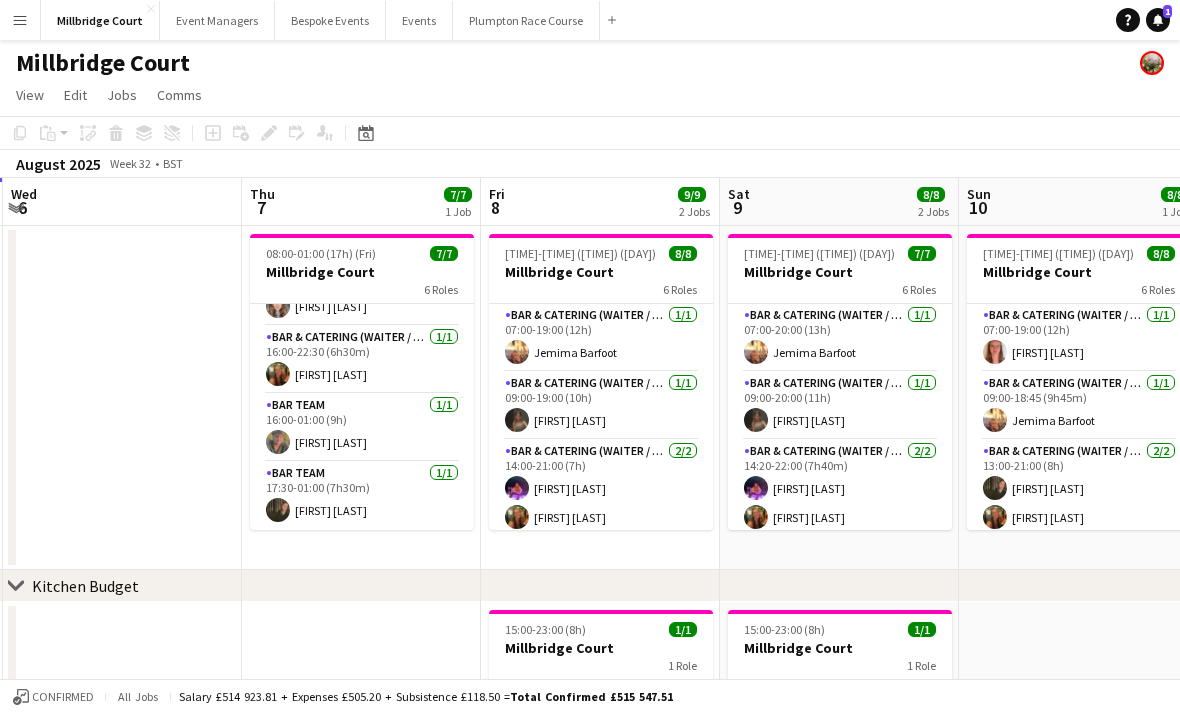 scroll, scrollTop: 211, scrollLeft: 0, axis: vertical 